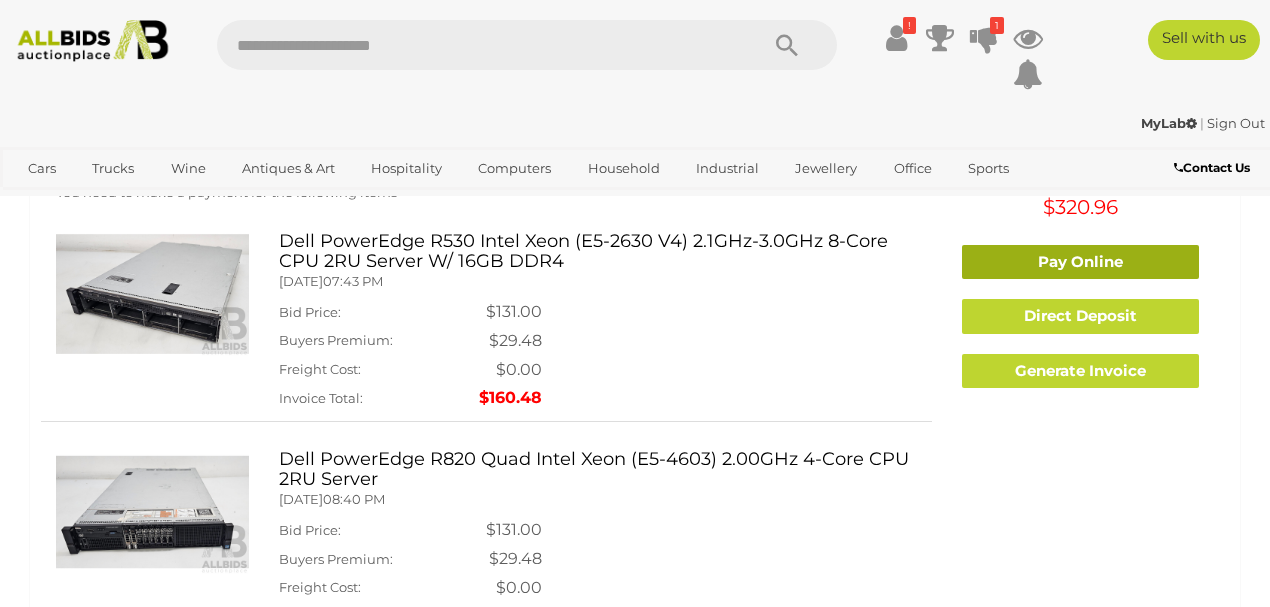 scroll, scrollTop: 0, scrollLeft: 0, axis: both 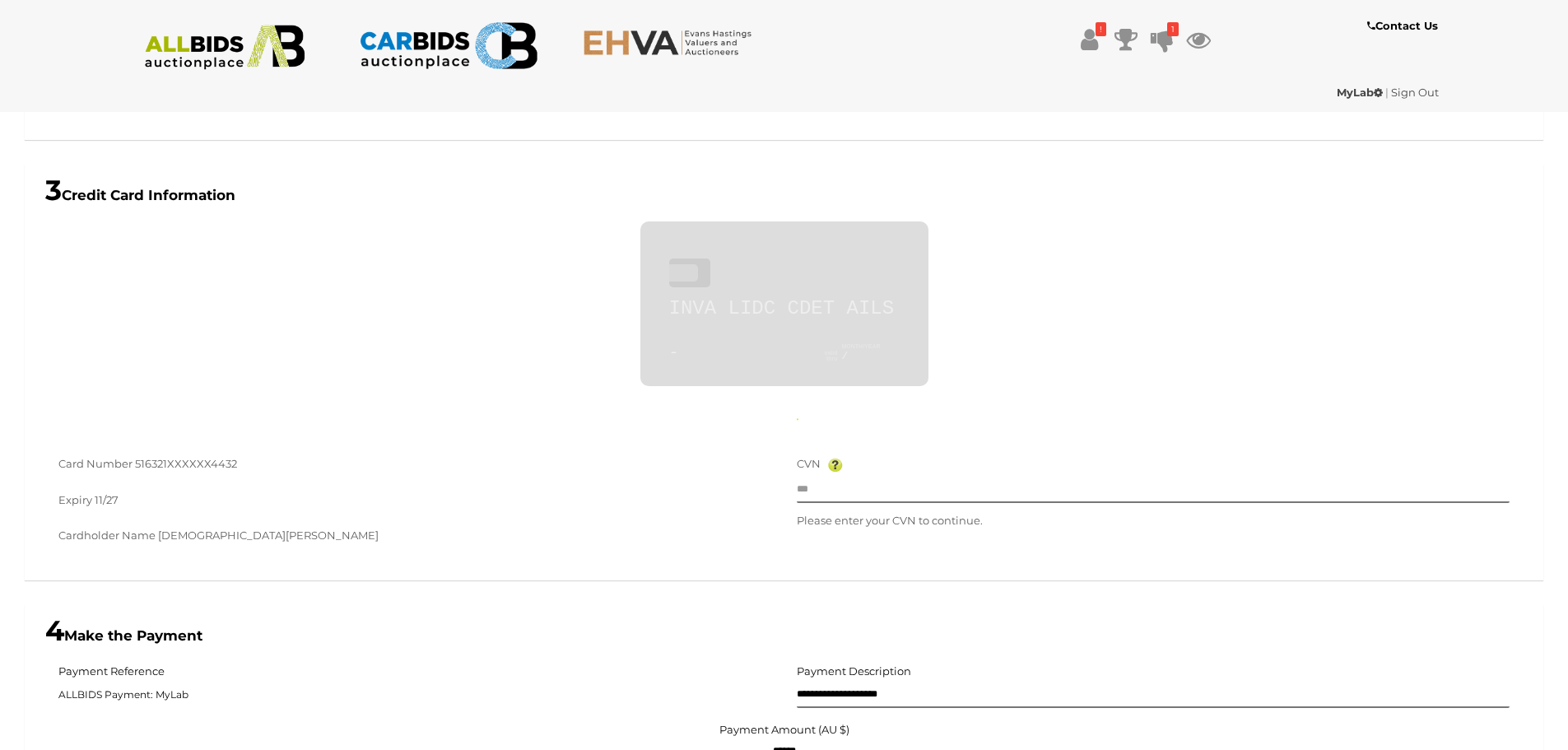type on "**********" 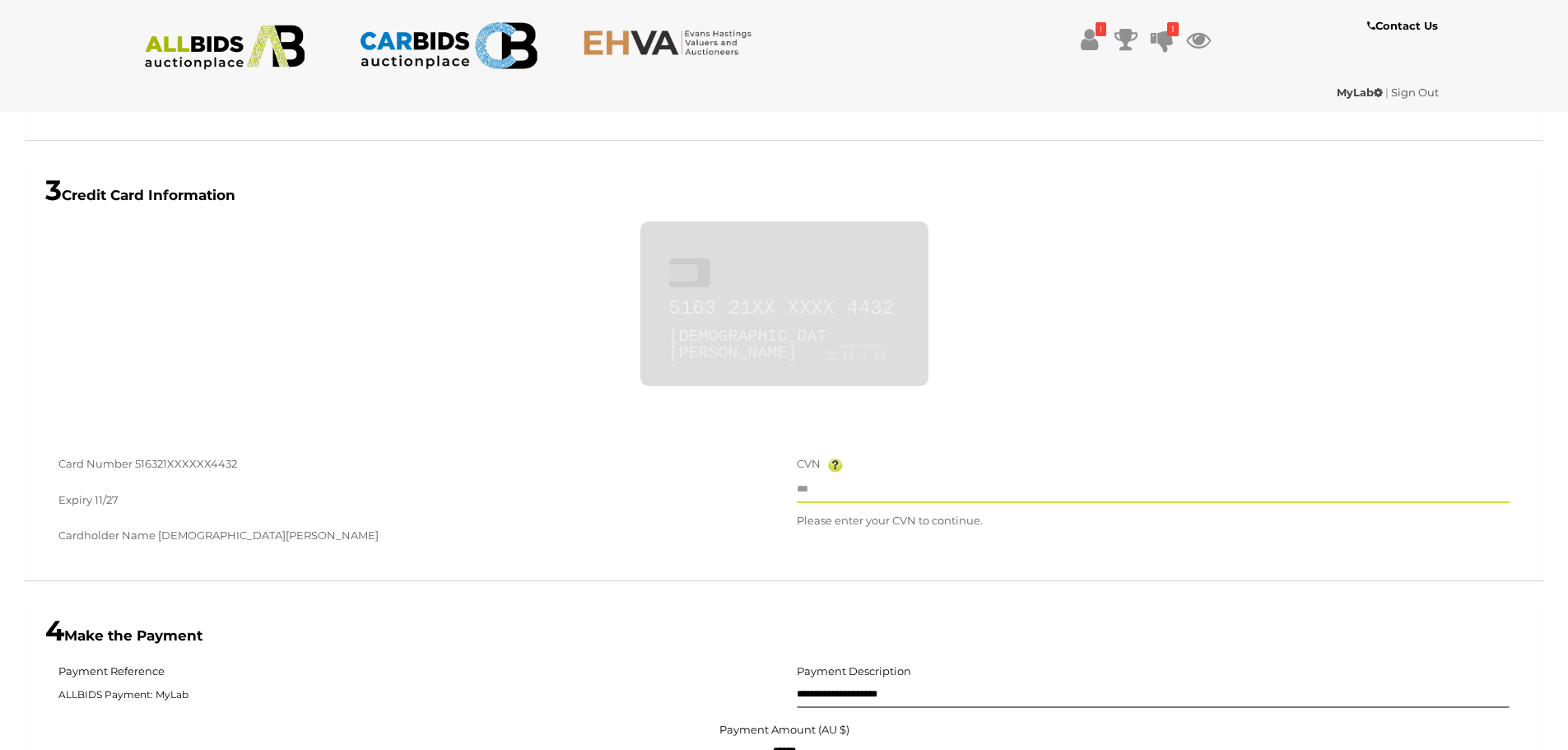 click at bounding box center (1153, 491) 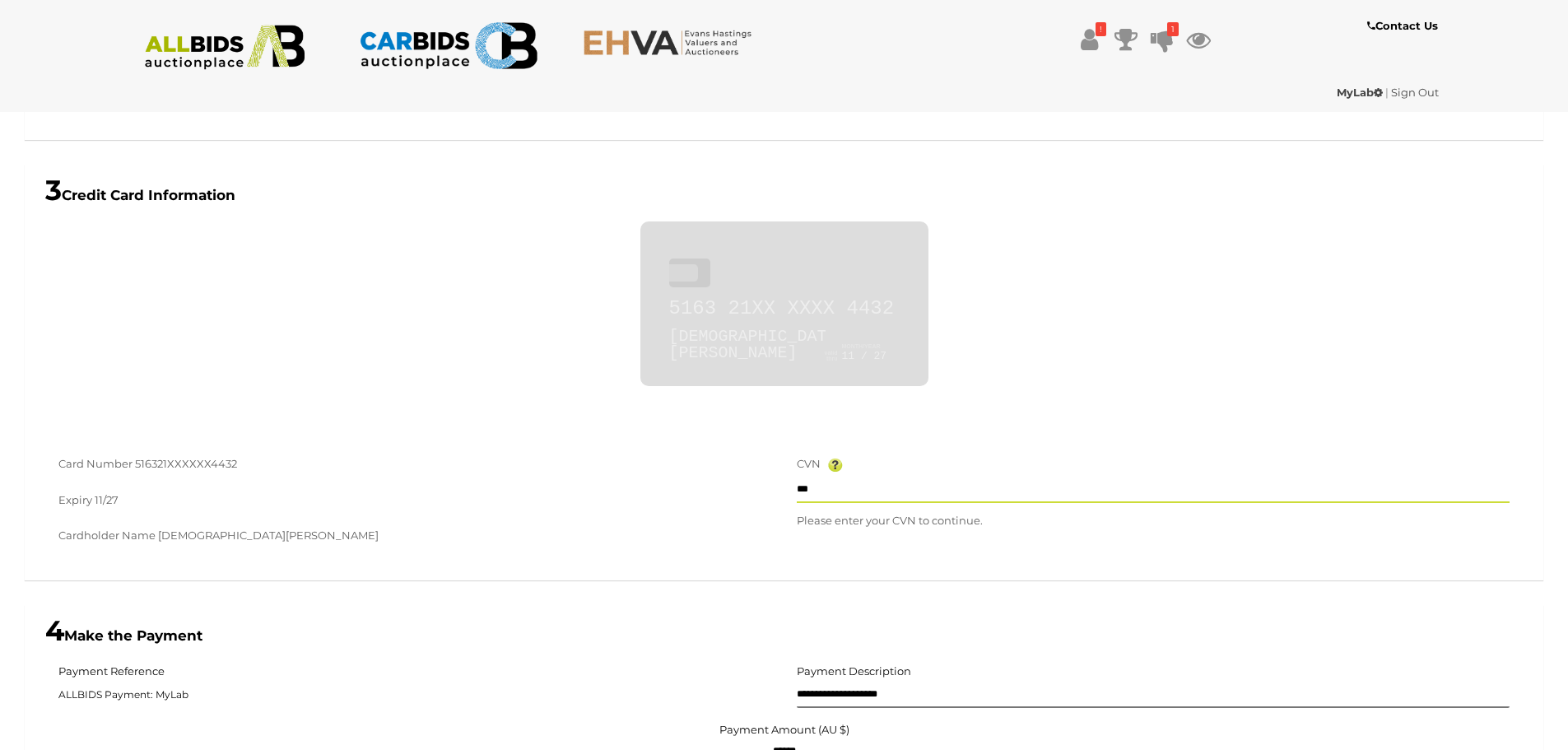 type on "**********" 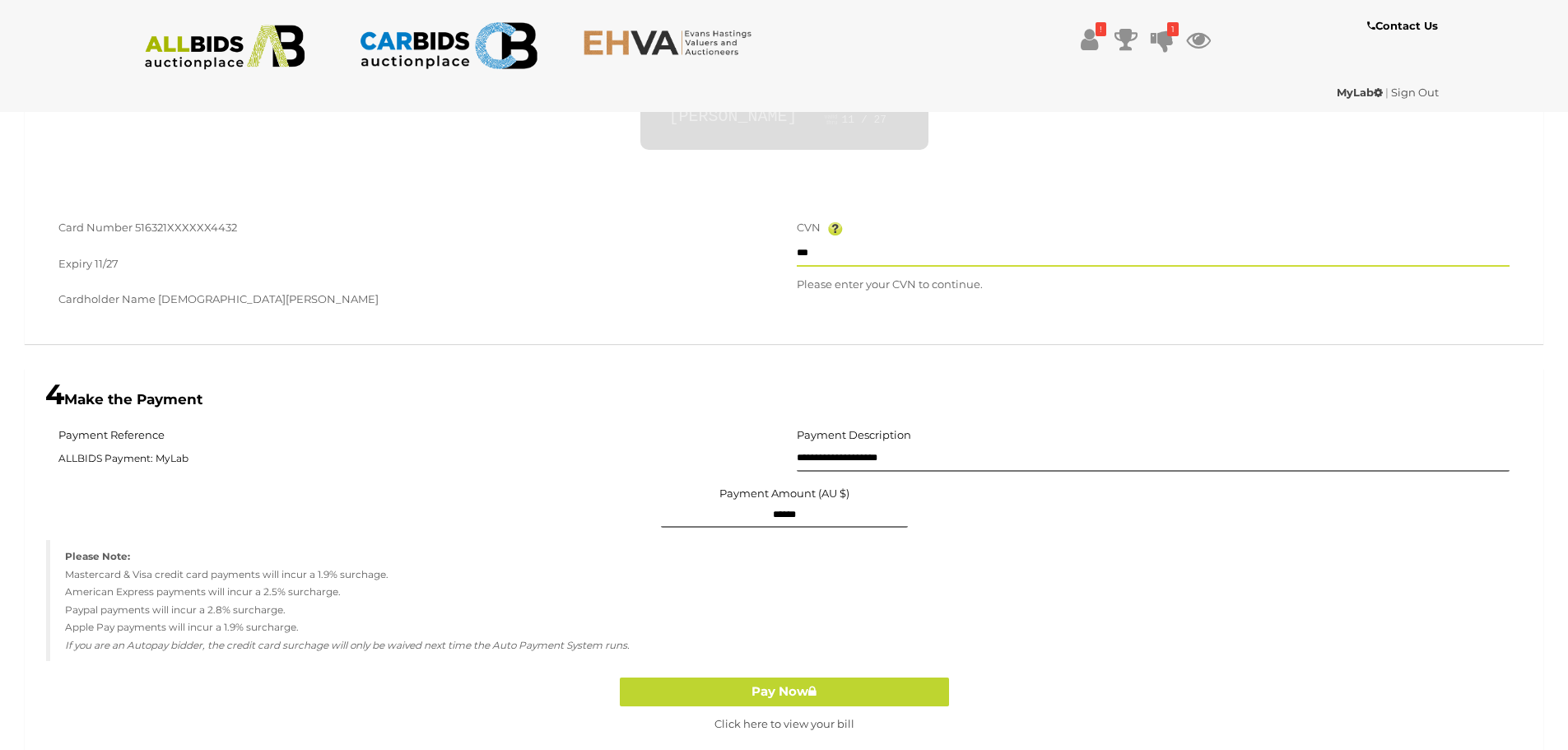 scroll, scrollTop: 764, scrollLeft: 0, axis: vertical 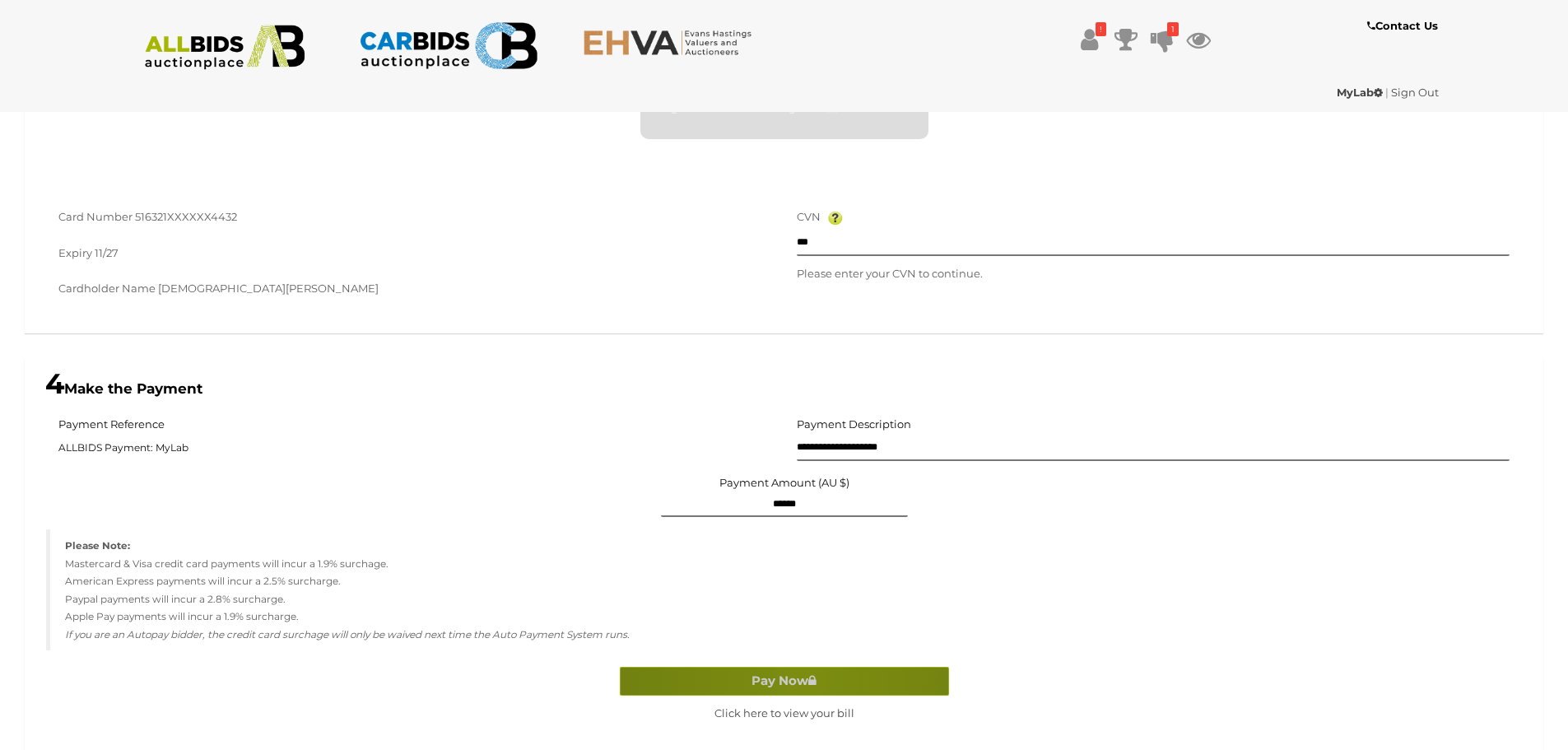 click on "Pay Now" at bounding box center [784, 681] 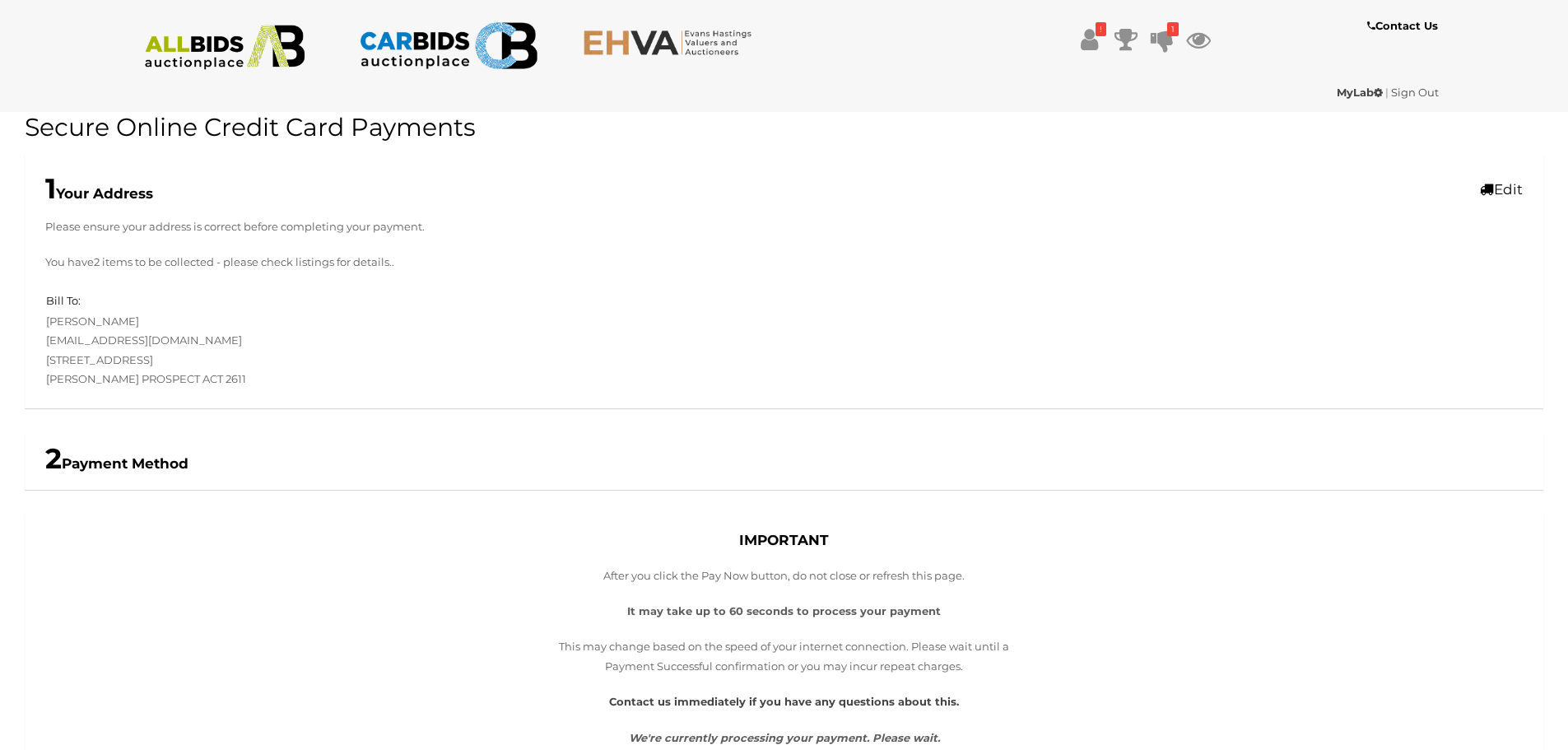 scroll, scrollTop: 0, scrollLeft: 0, axis: both 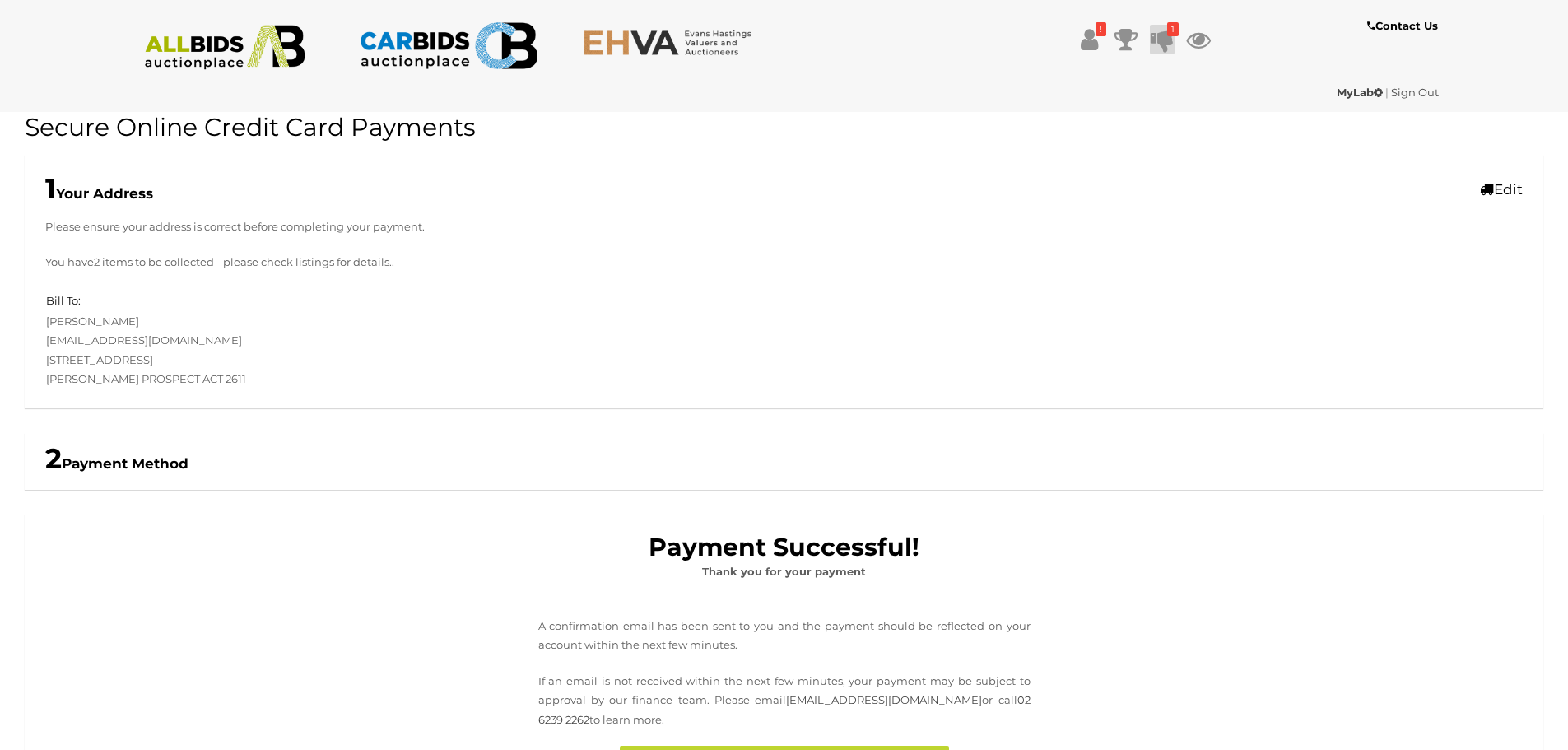click at bounding box center [1162, 40] 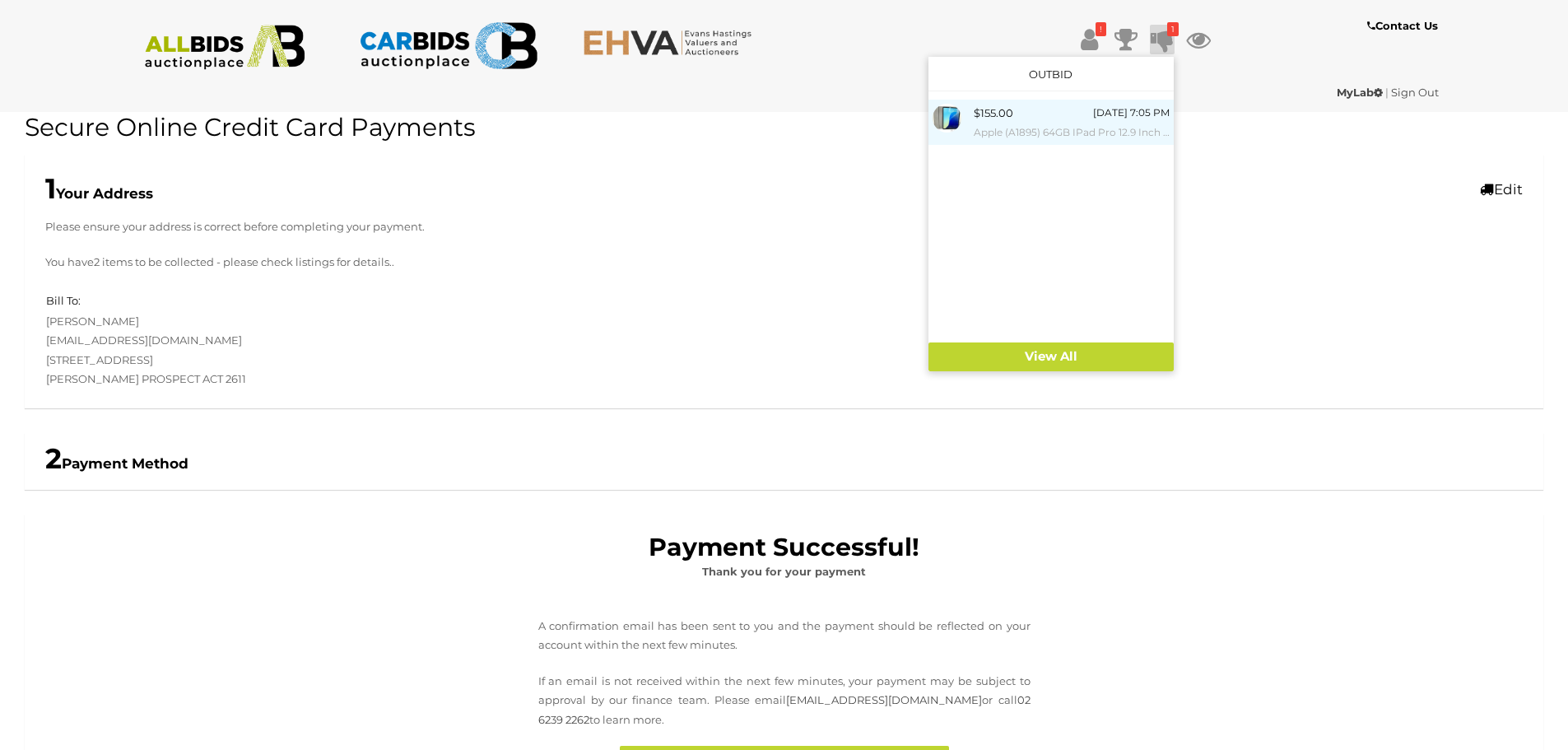 scroll, scrollTop: 0, scrollLeft: 0, axis: both 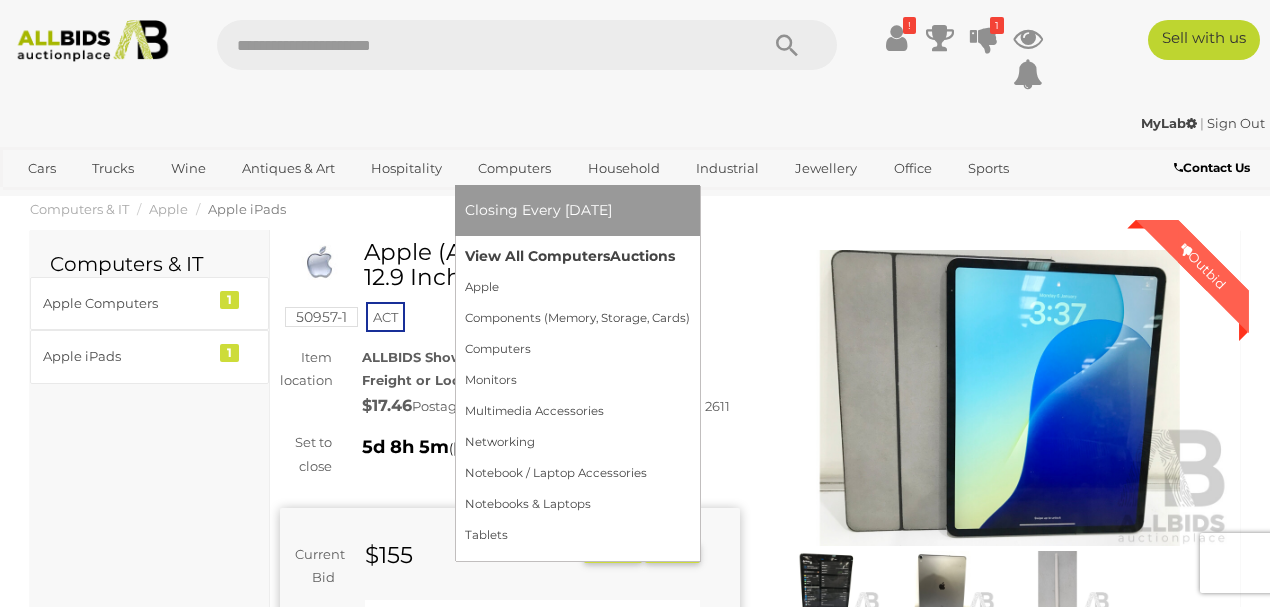 click on "View All Computers  Auctions" at bounding box center (577, 256) 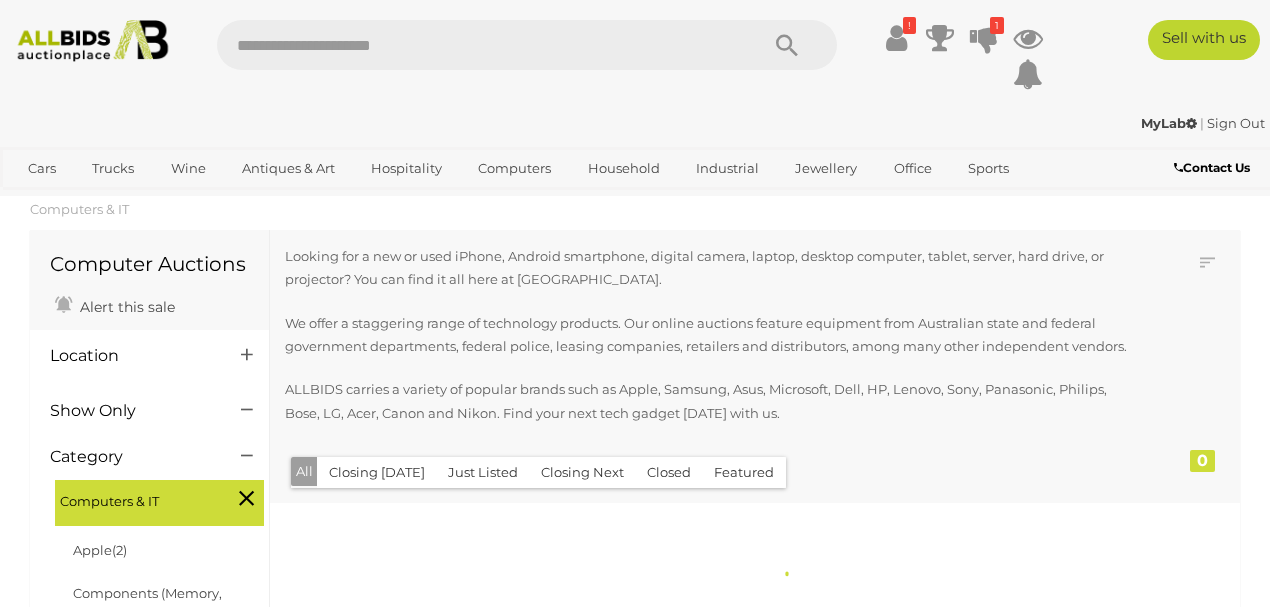 scroll, scrollTop: 0, scrollLeft: 0, axis: both 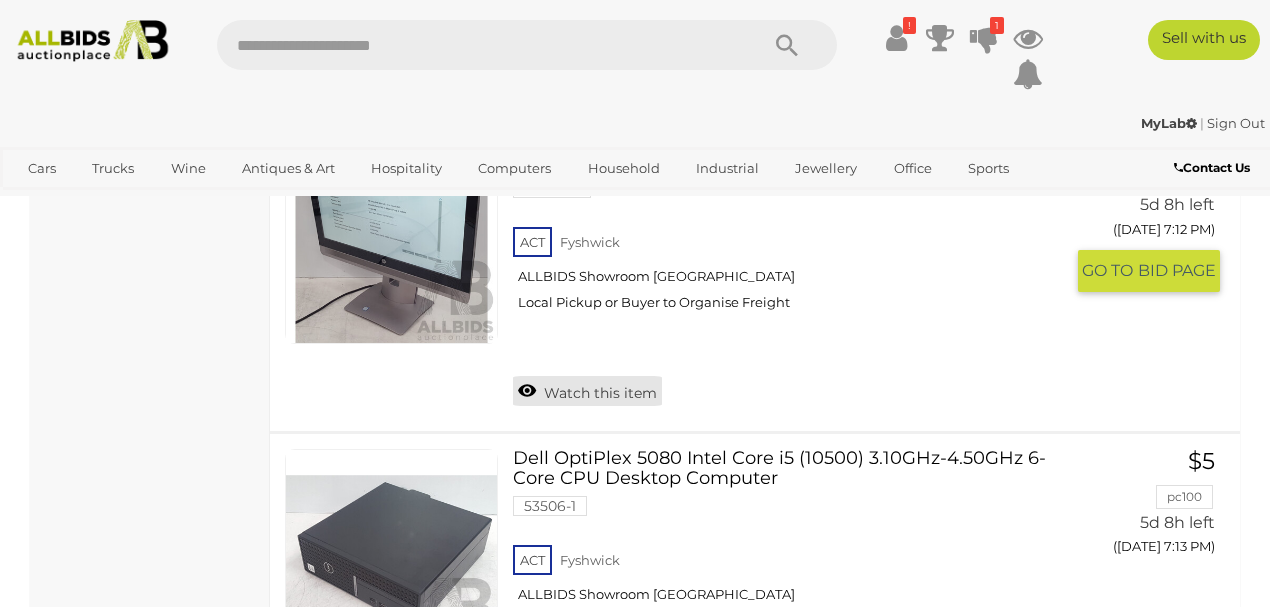 click on "Watch this item" at bounding box center (587, 391) 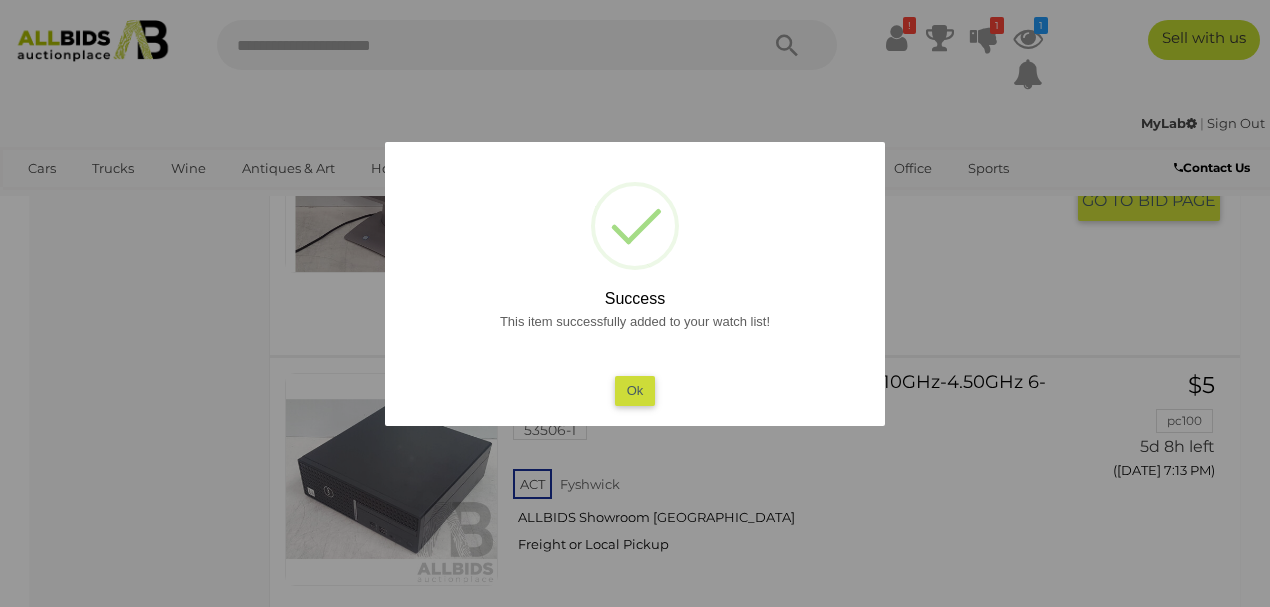 click on "Ok" at bounding box center [635, 390] 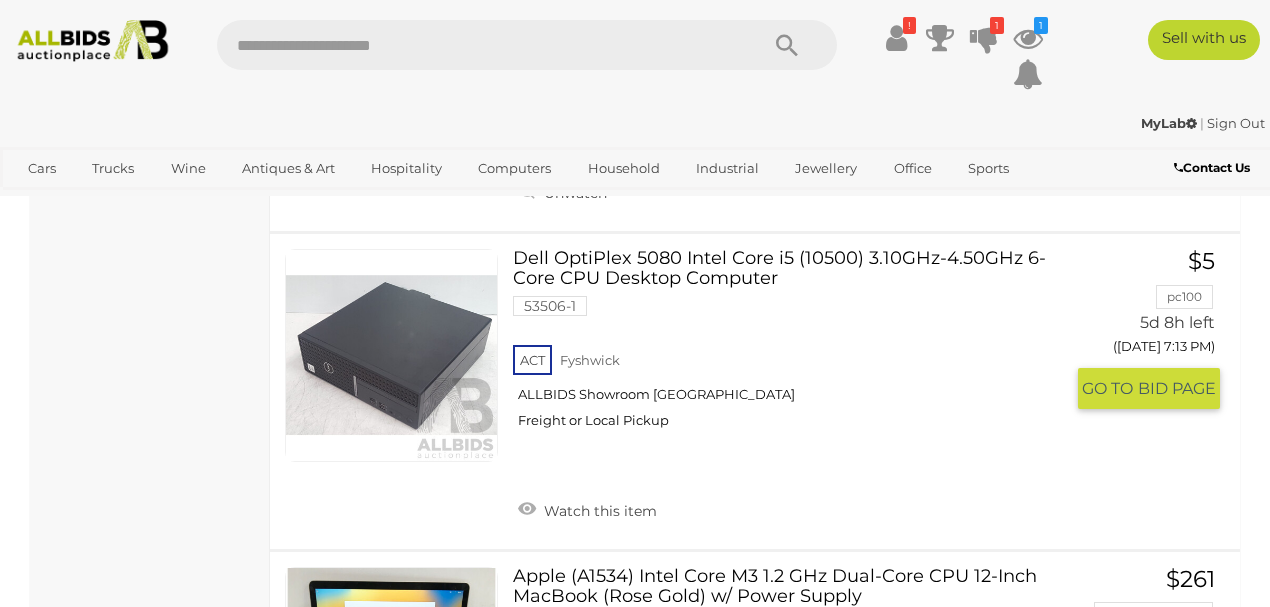 scroll, scrollTop: 5040, scrollLeft: 0, axis: vertical 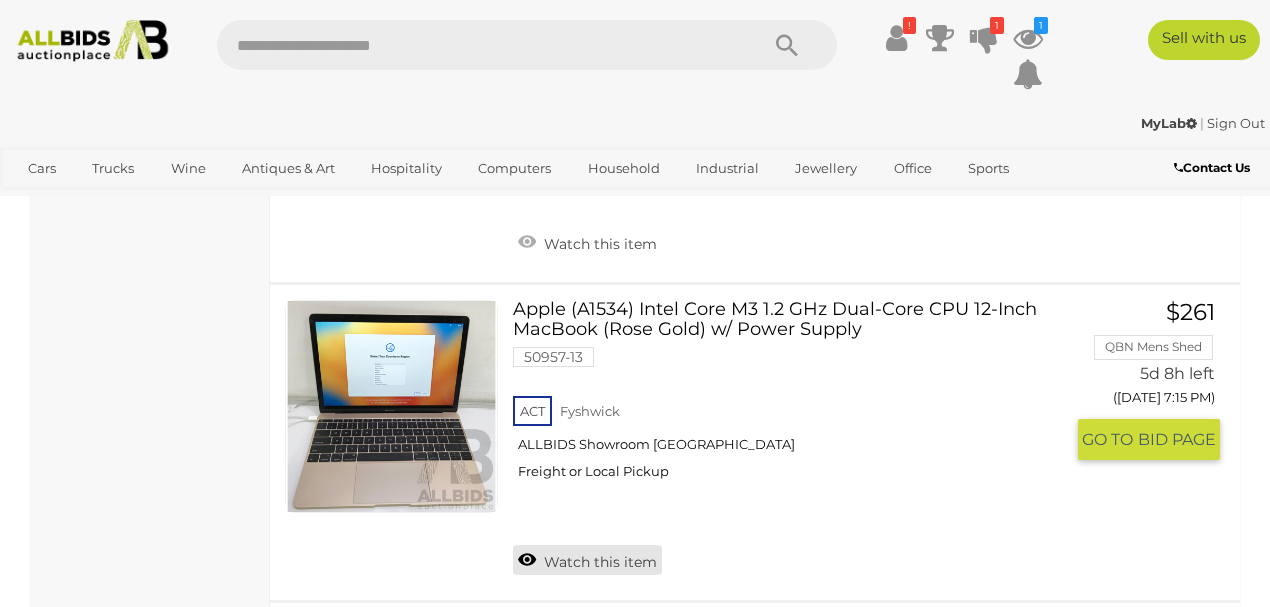 click on "Watch this item" at bounding box center [587, 560] 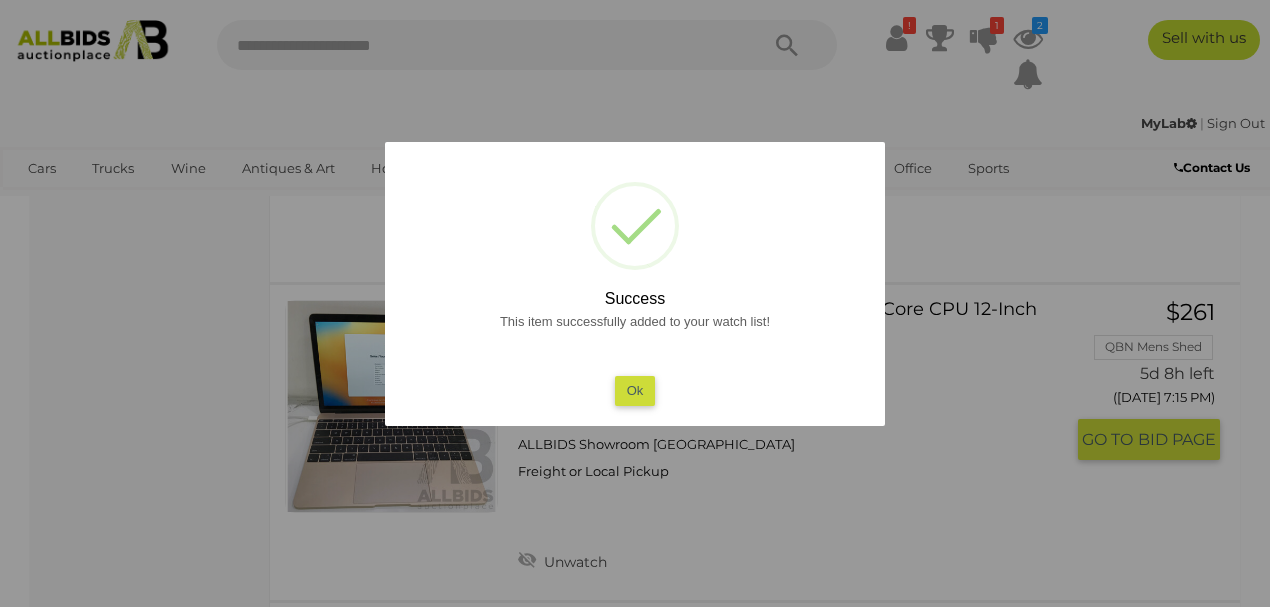 click on "This item successfully added to your watch list!  Ok" at bounding box center (635, 357) 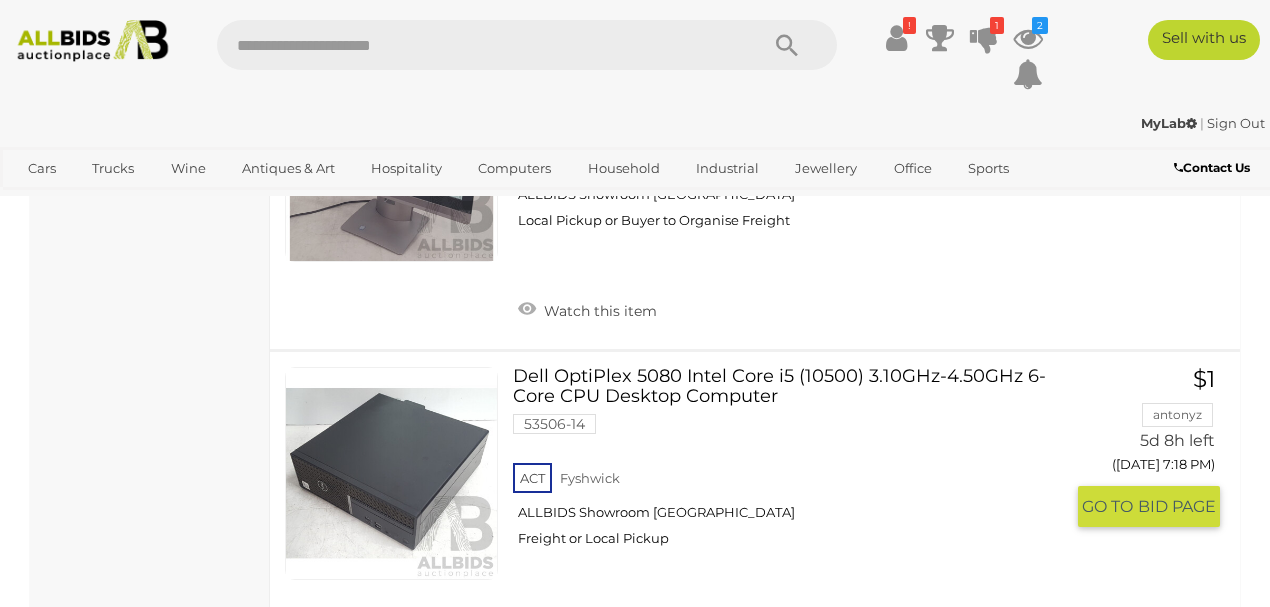 scroll, scrollTop: 5906, scrollLeft: 0, axis: vertical 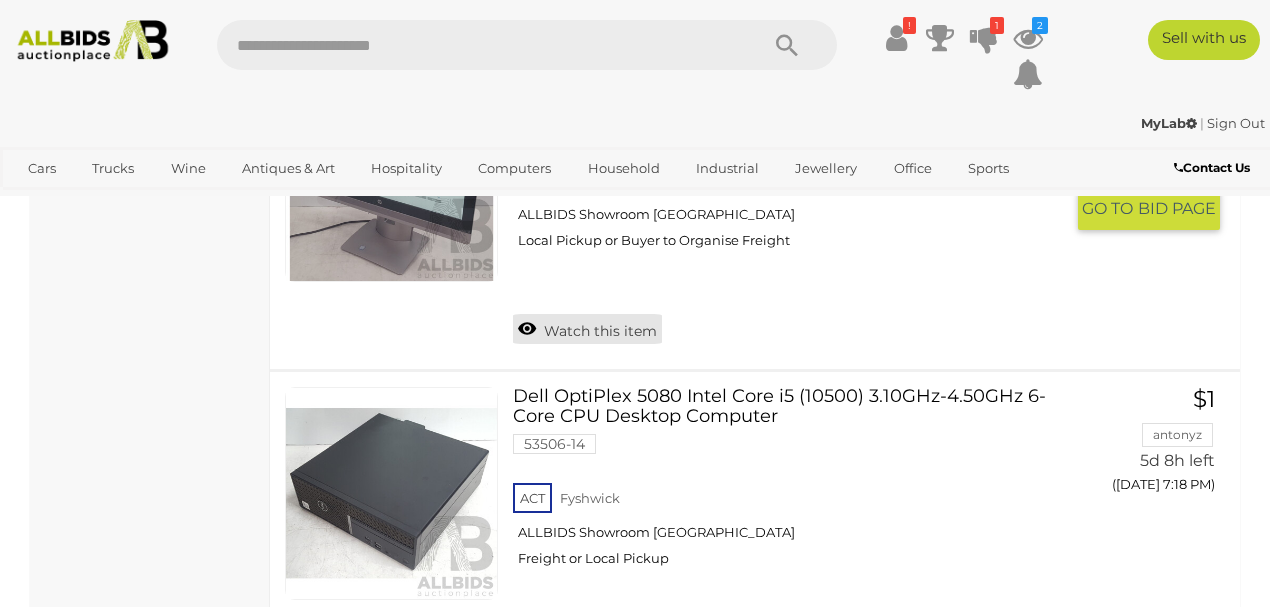 click on "Watch this item" at bounding box center [587, 329] 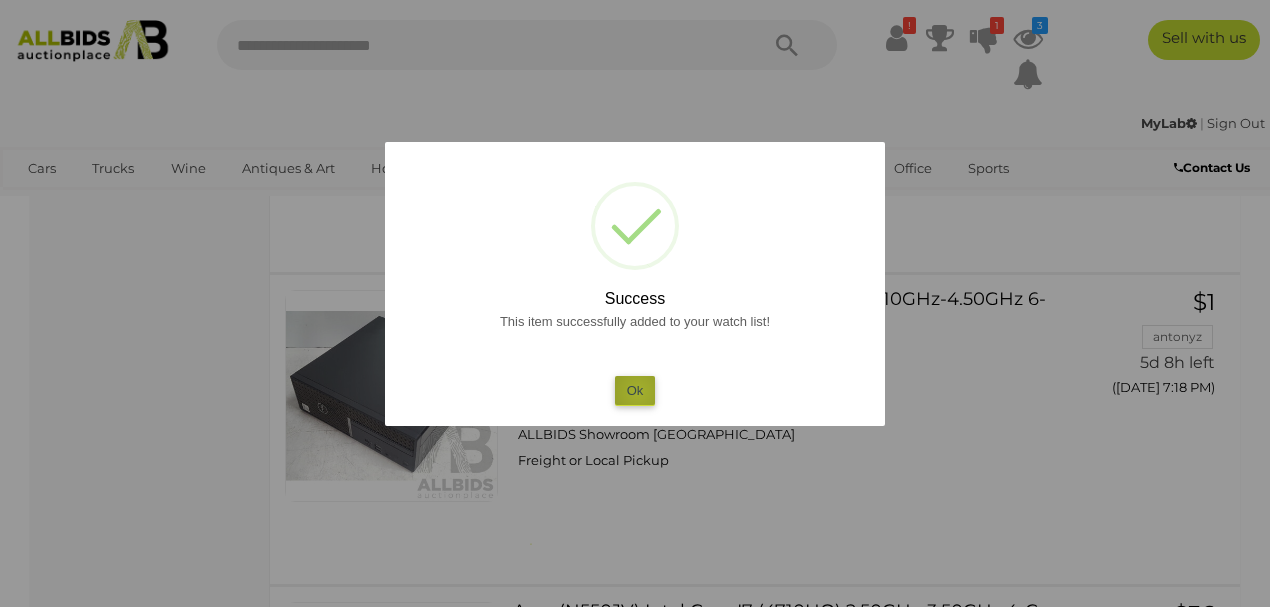click on "Ok" at bounding box center (635, 390) 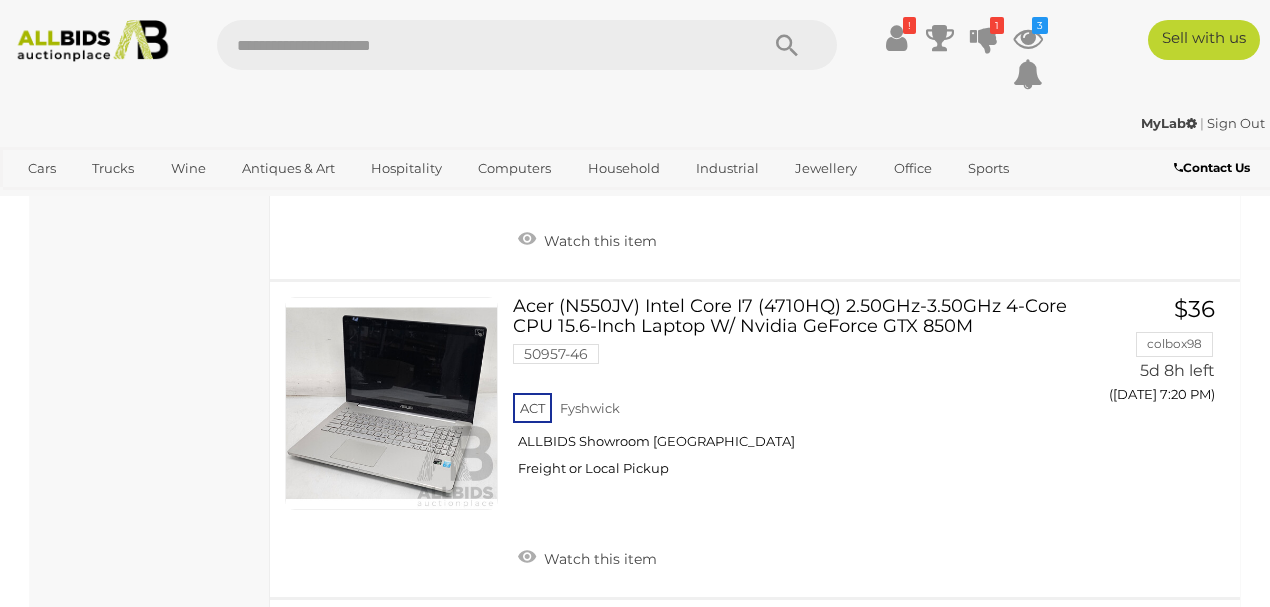 scroll, scrollTop: 6306, scrollLeft: 0, axis: vertical 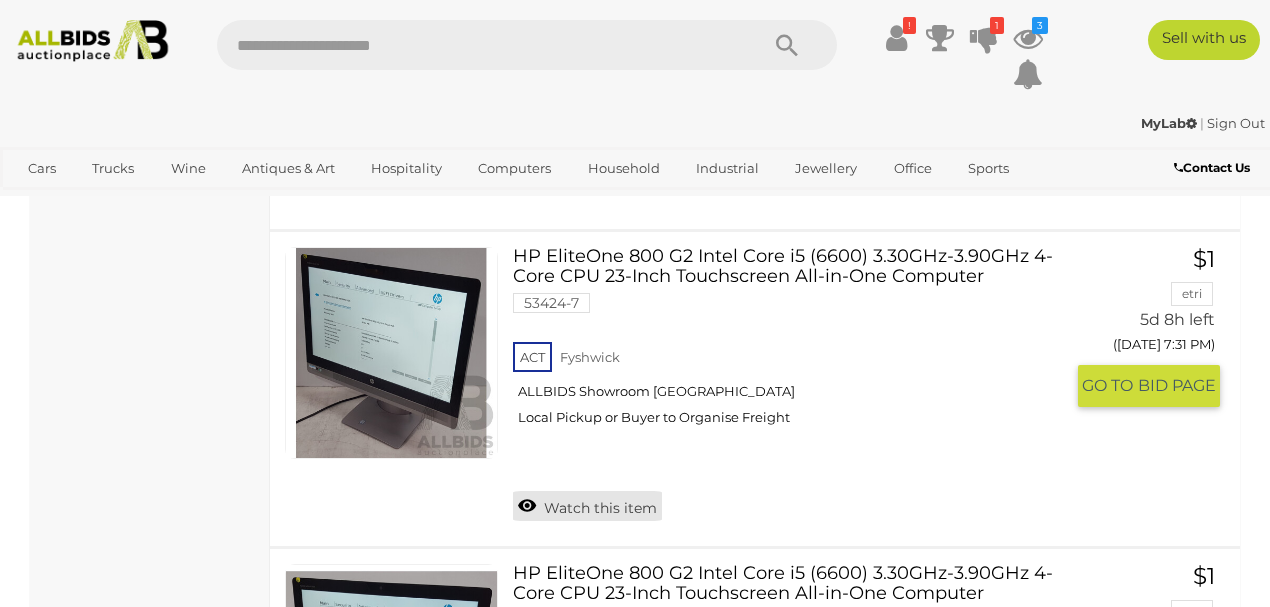 click on "Watch this item" at bounding box center [587, 506] 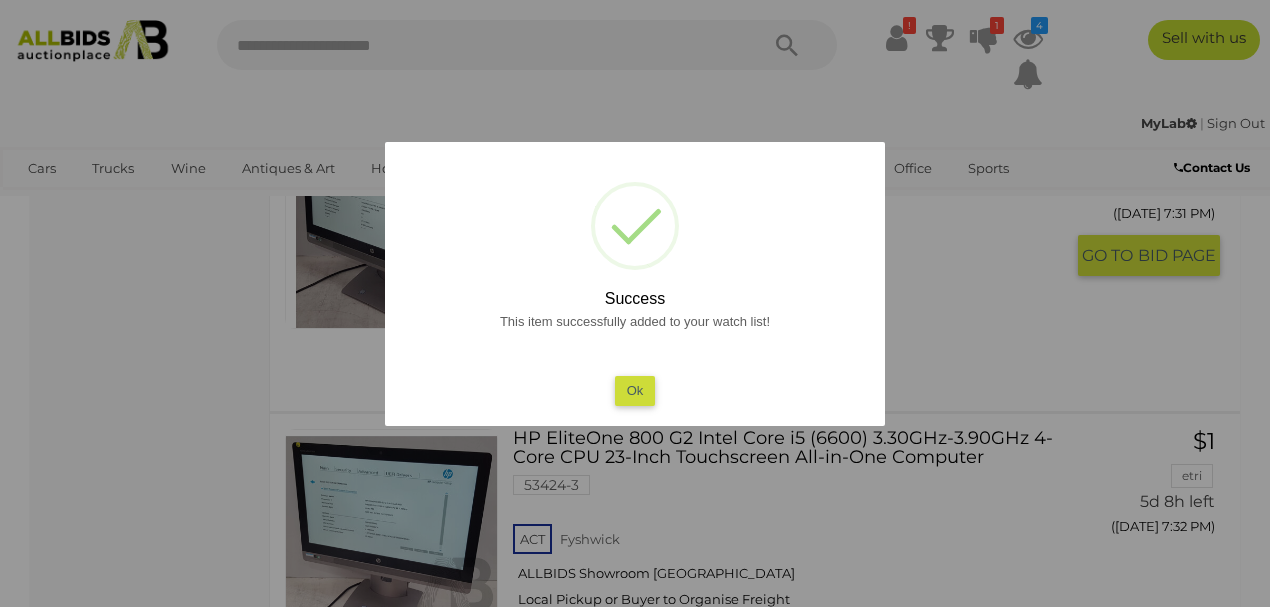 click on "Ok" at bounding box center (635, 390) 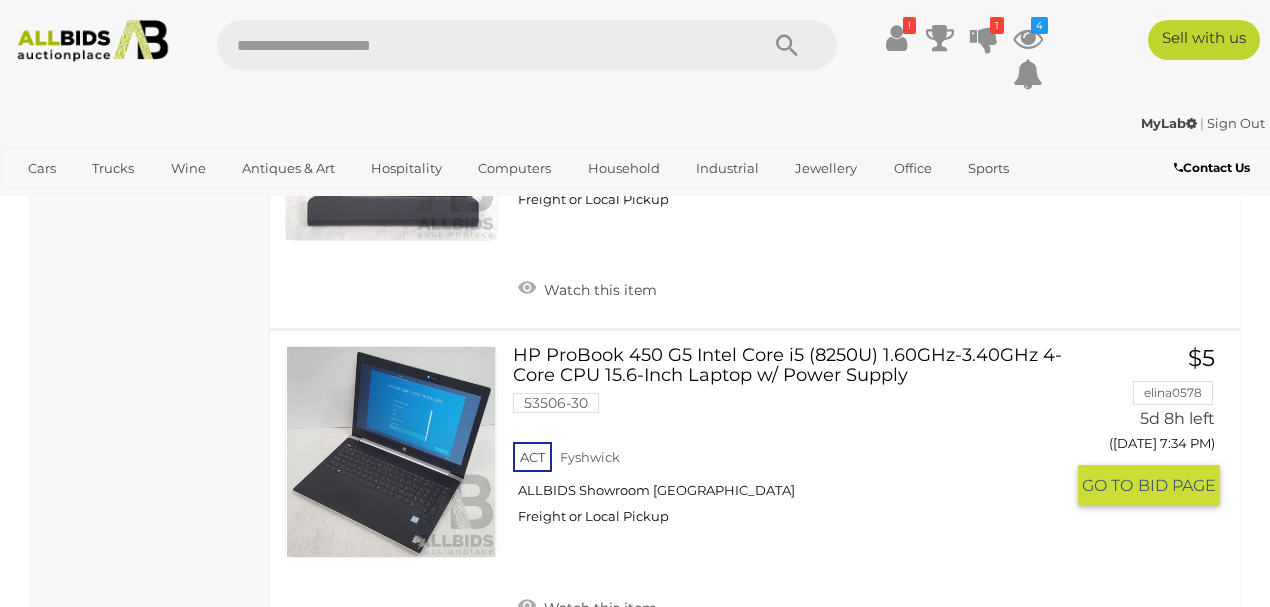 scroll, scrollTop: 8906, scrollLeft: 0, axis: vertical 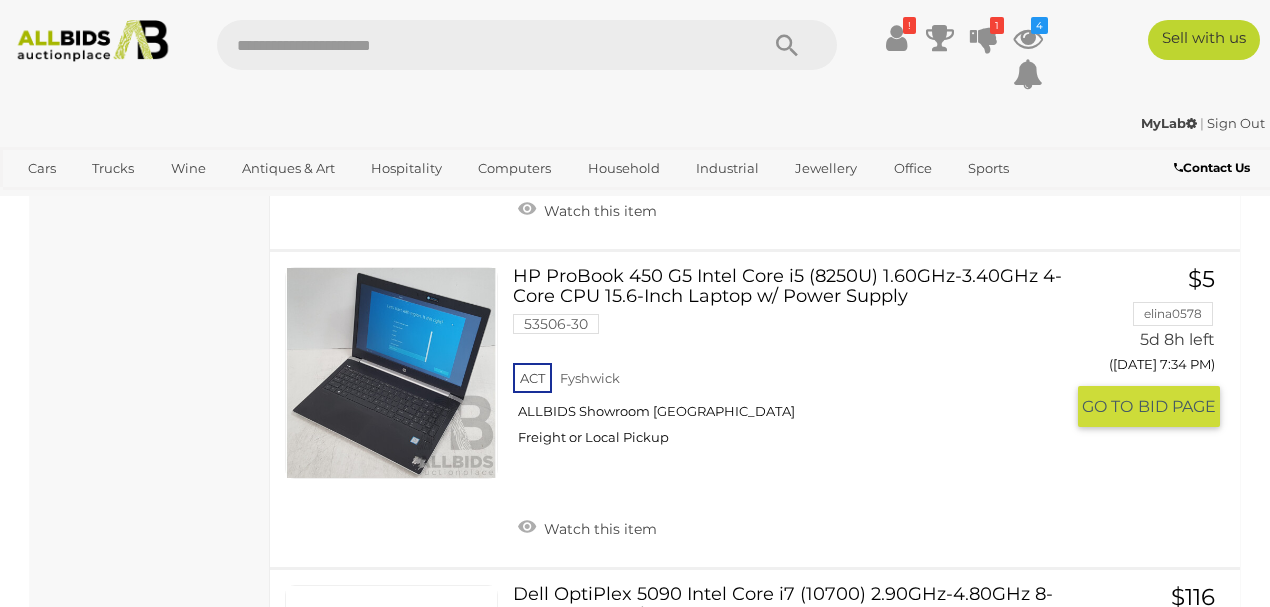 click on "ACT
Fyshwick
ALLBIDS Showroom Fyshwick
Freight or Local Pickup" at bounding box center (788, 410) 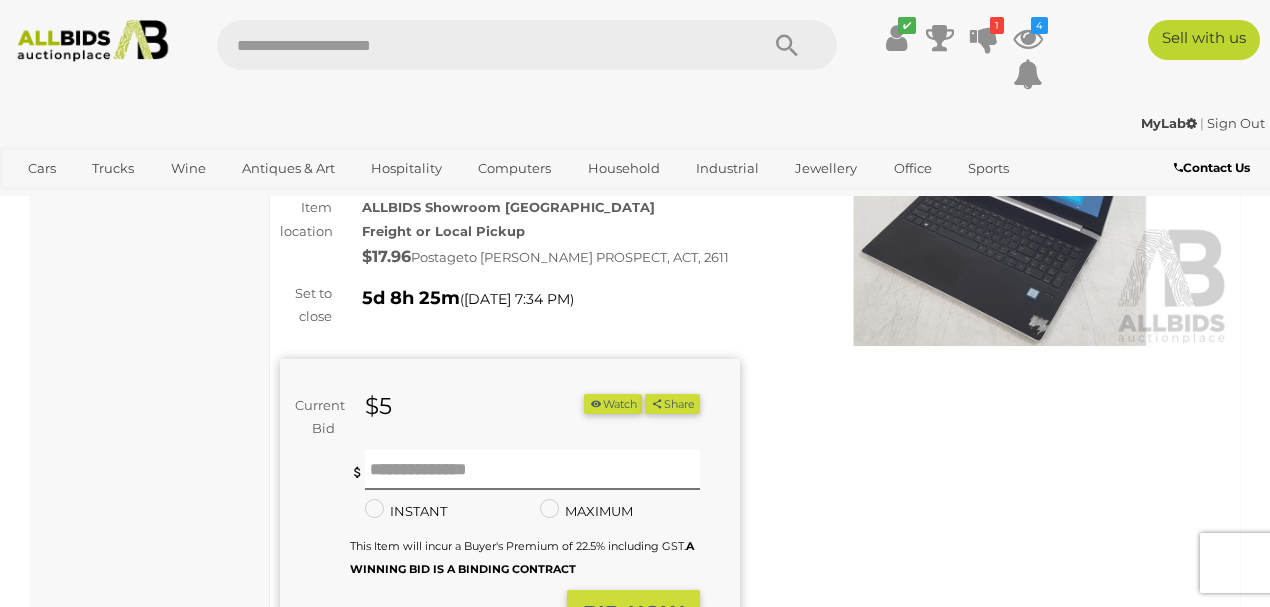 scroll, scrollTop: 0, scrollLeft: 0, axis: both 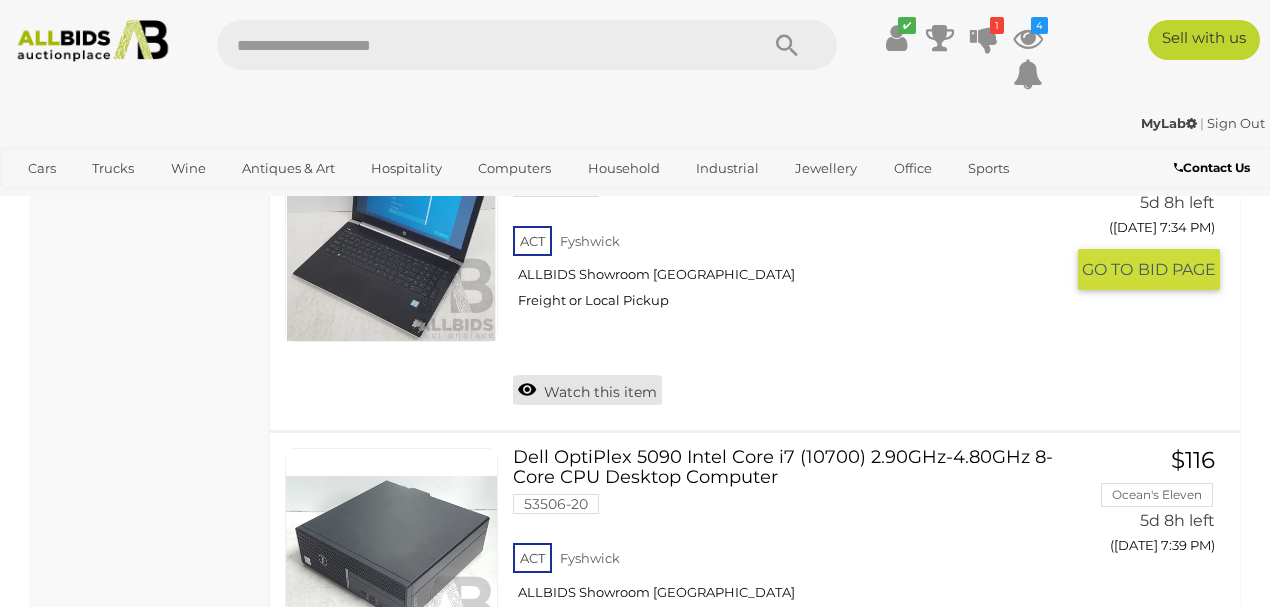 click on "Watch this item" at bounding box center [587, 390] 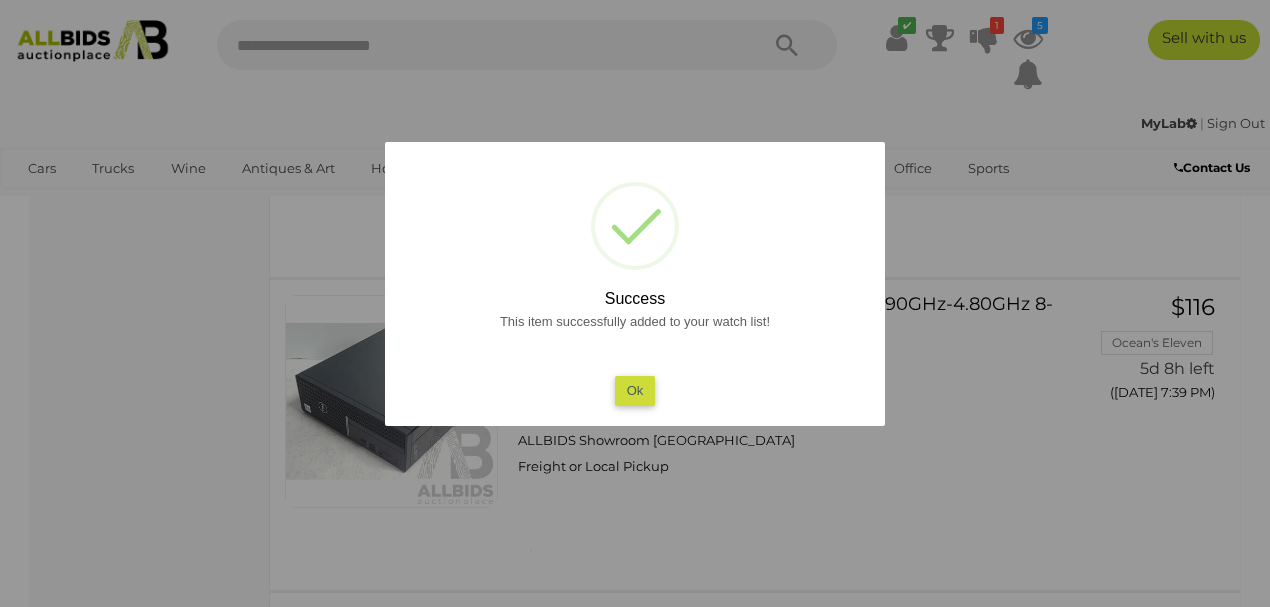 click on "Ok" at bounding box center (635, 390) 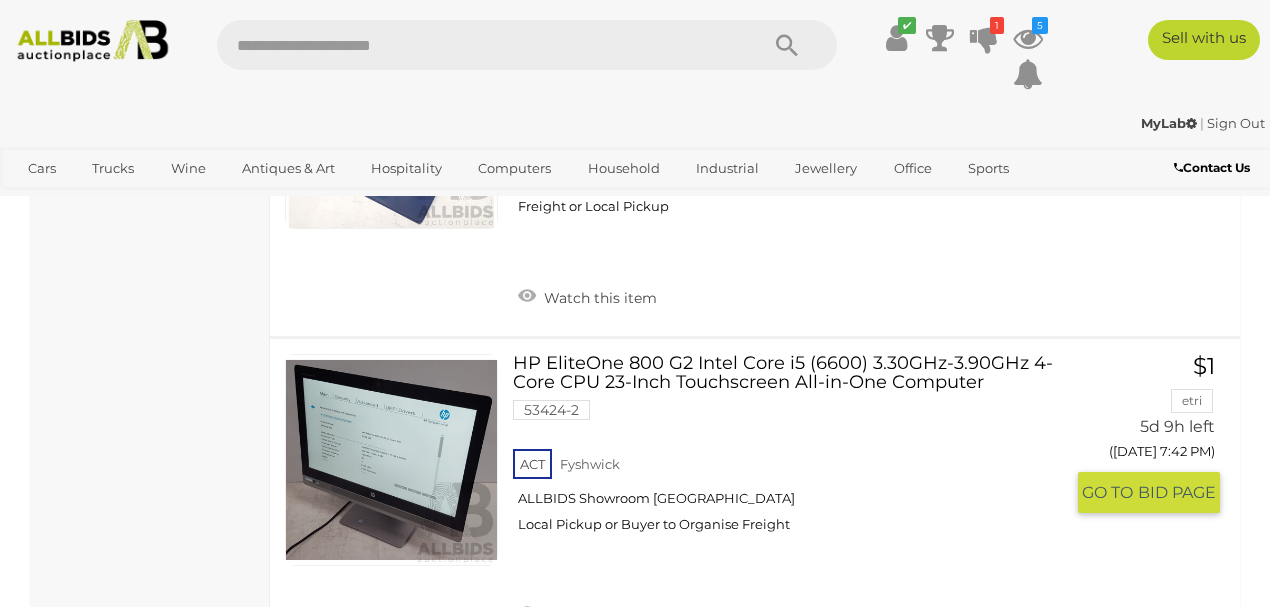 scroll, scrollTop: 10243, scrollLeft: 0, axis: vertical 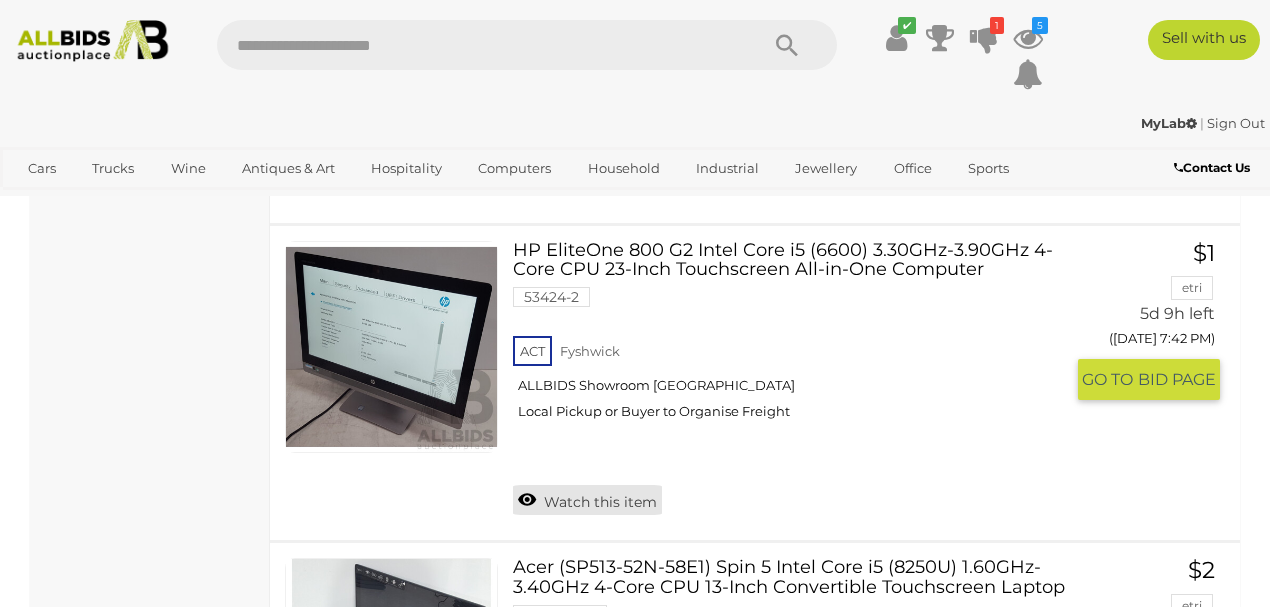 click on "Watch this item" at bounding box center [587, 500] 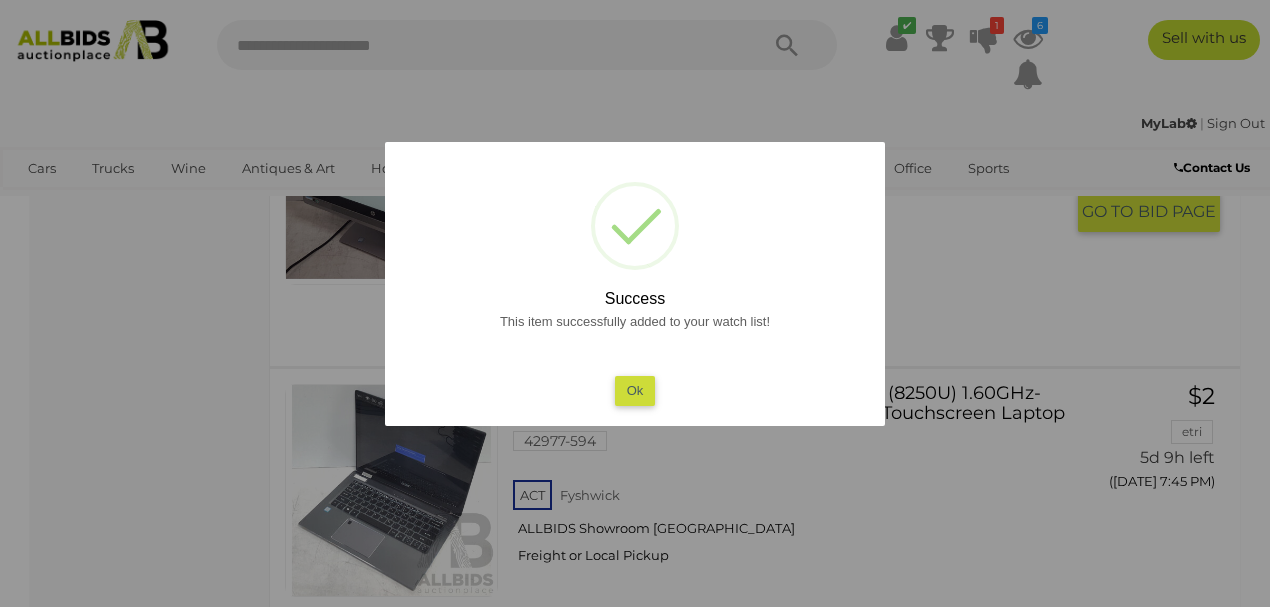 click on "Ok" at bounding box center [635, 390] 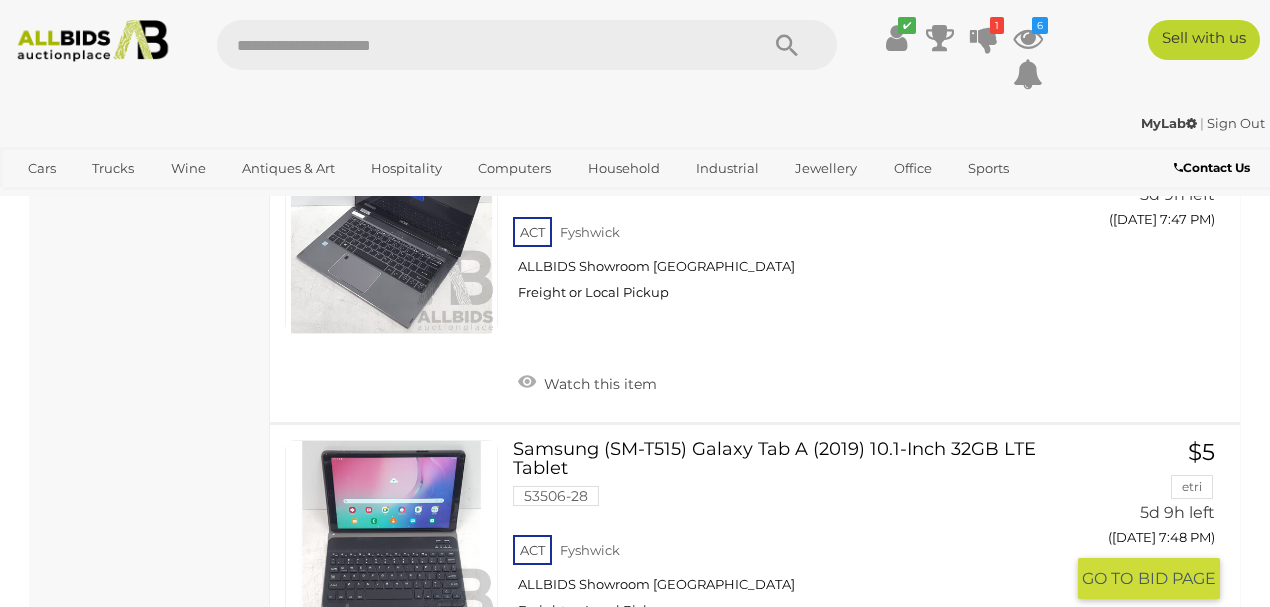 scroll, scrollTop: 11443, scrollLeft: 0, axis: vertical 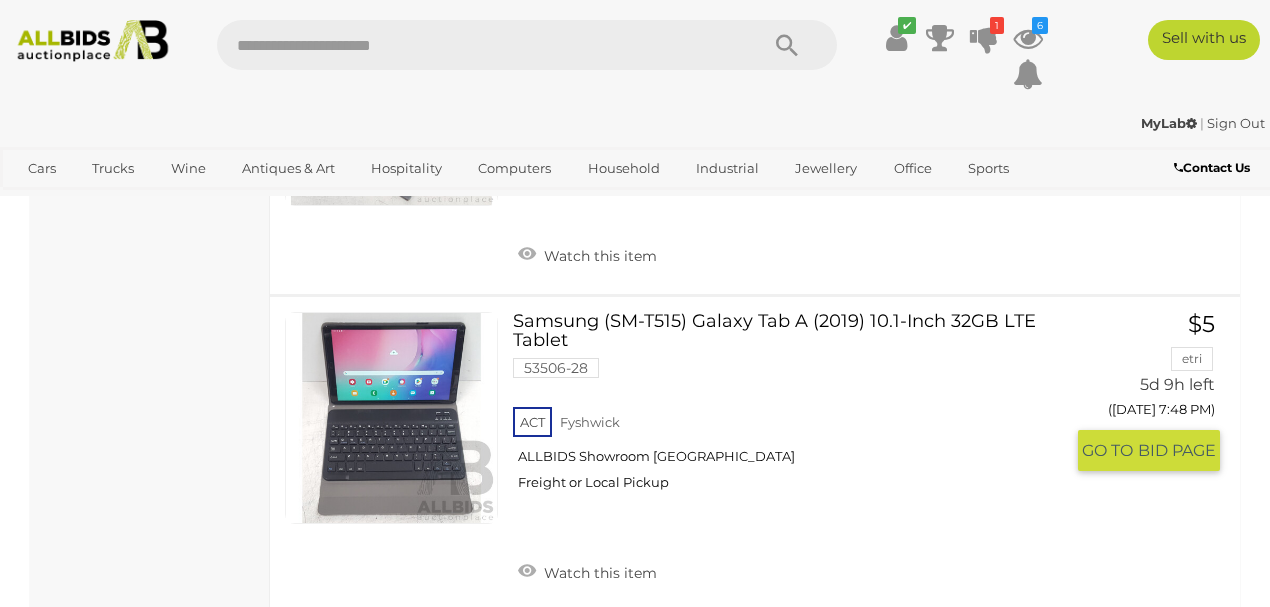 click on "Watch this item" at bounding box center [587, 571] 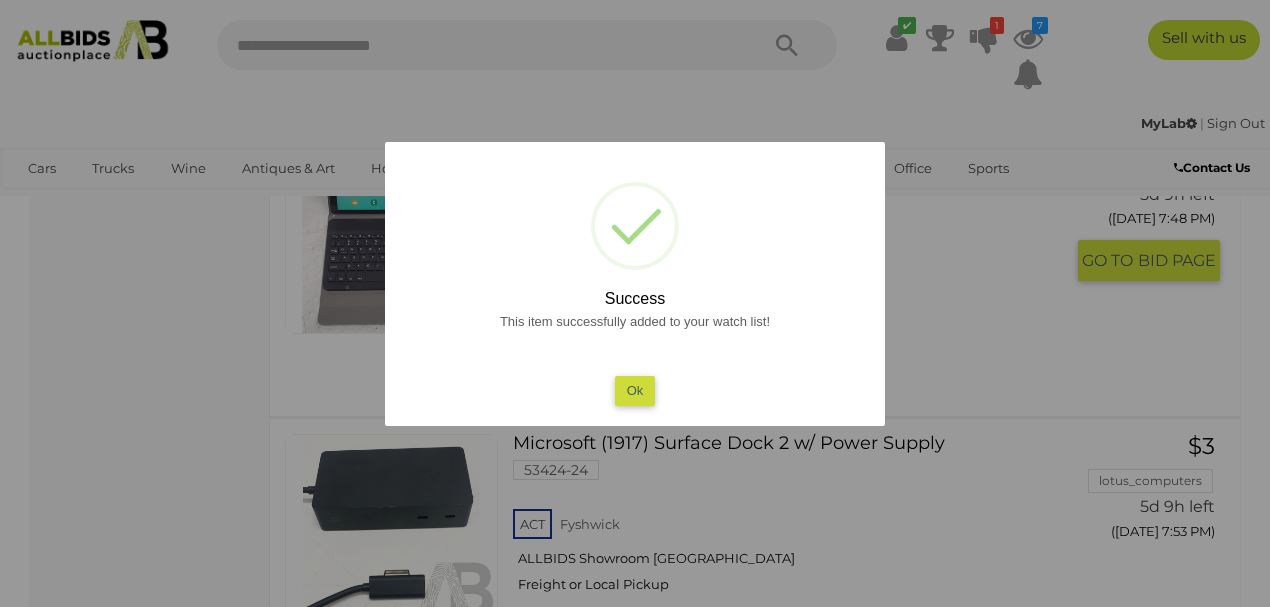 click on "Ok" at bounding box center [635, 390] 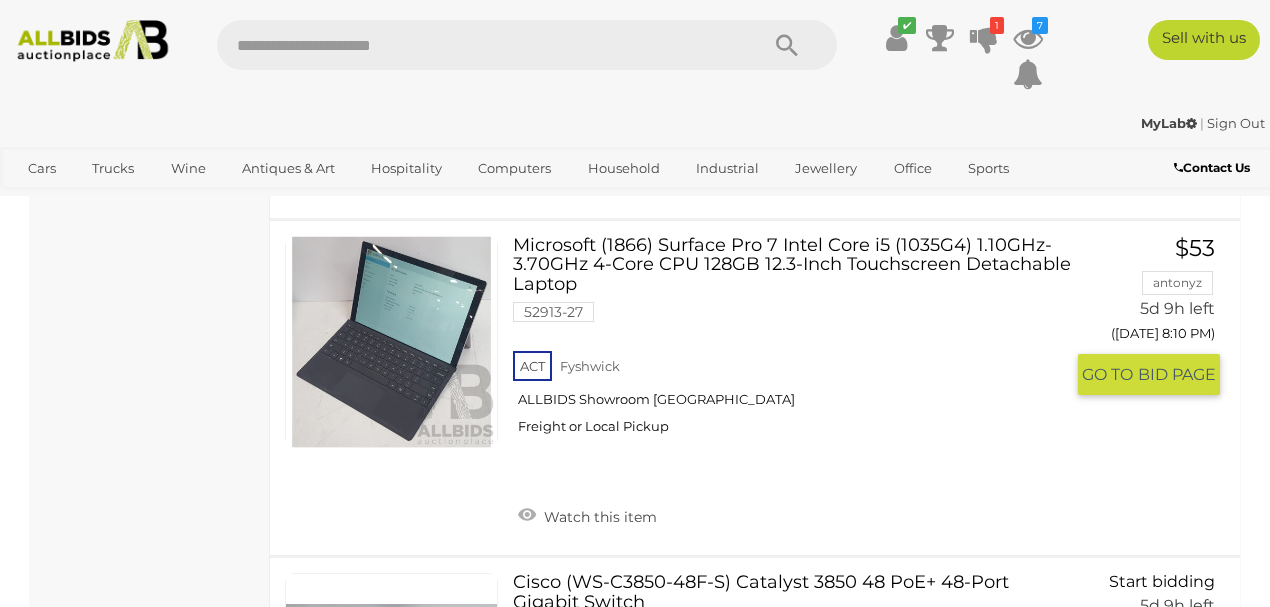 scroll, scrollTop: 15643, scrollLeft: 0, axis: vertical 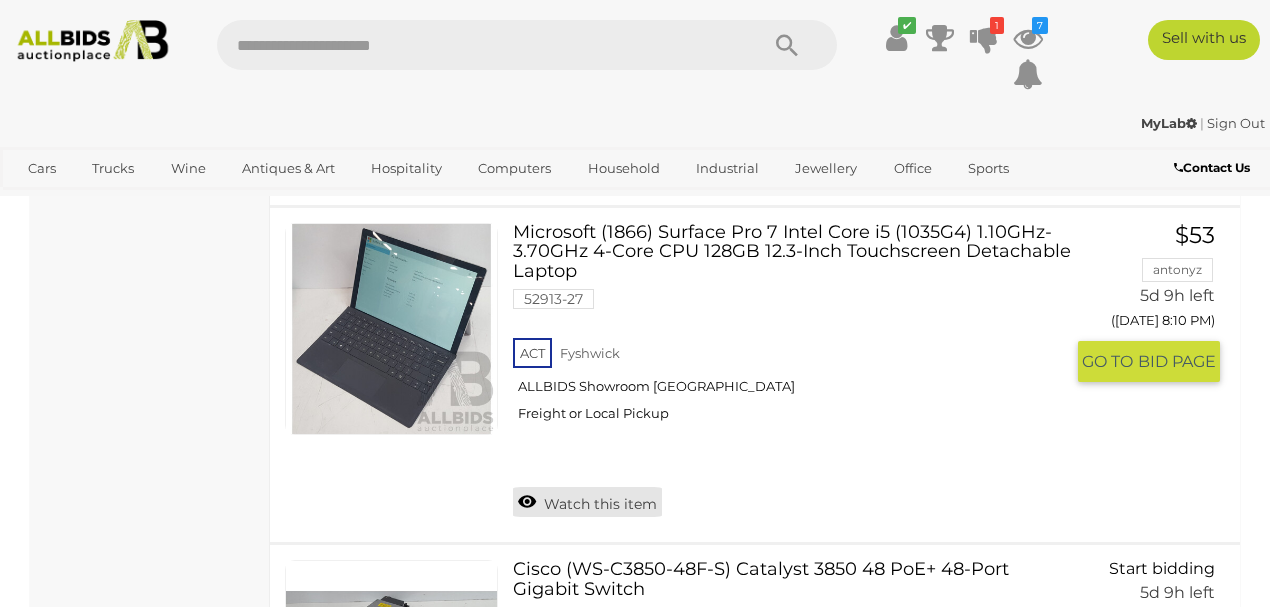 click on "Watch this item" at bounding box center [587, 502] 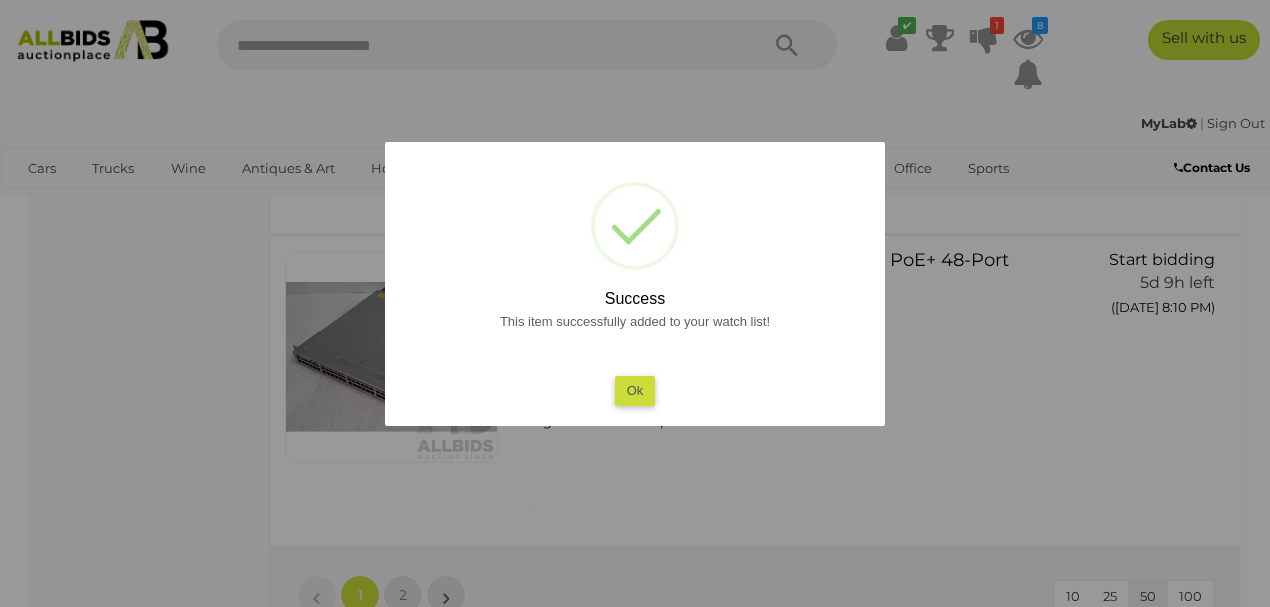 scroll, scrollTop: 15710, scrollLeft: 0, axis: vertical 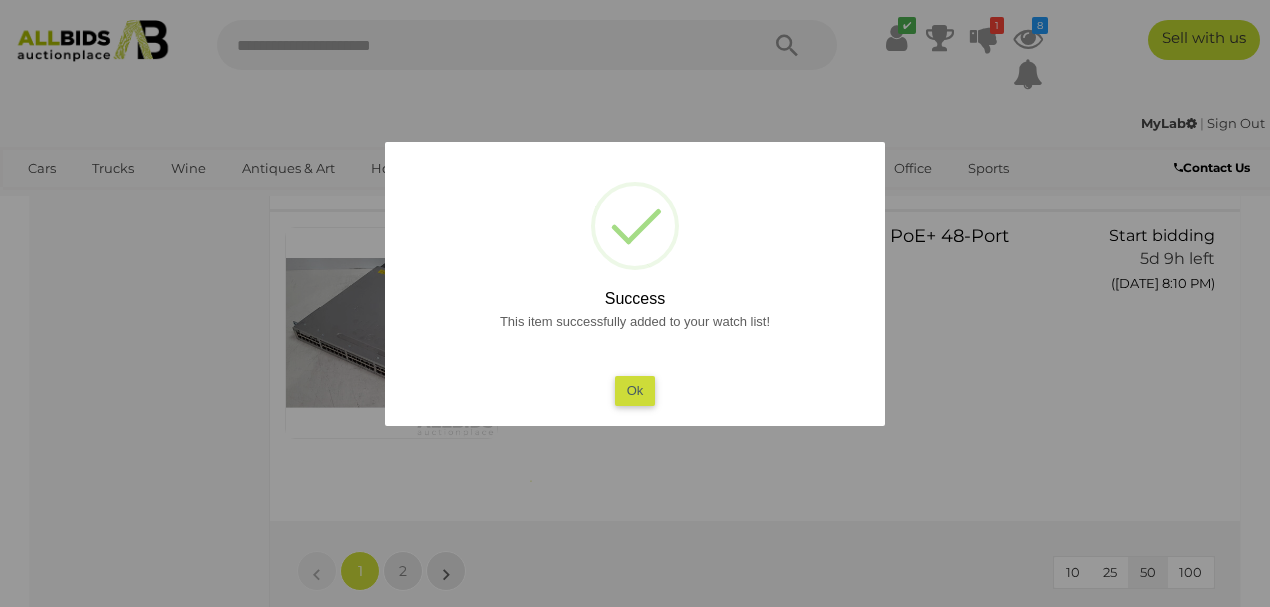 click on "Ok" at bounding box center (635, 390) 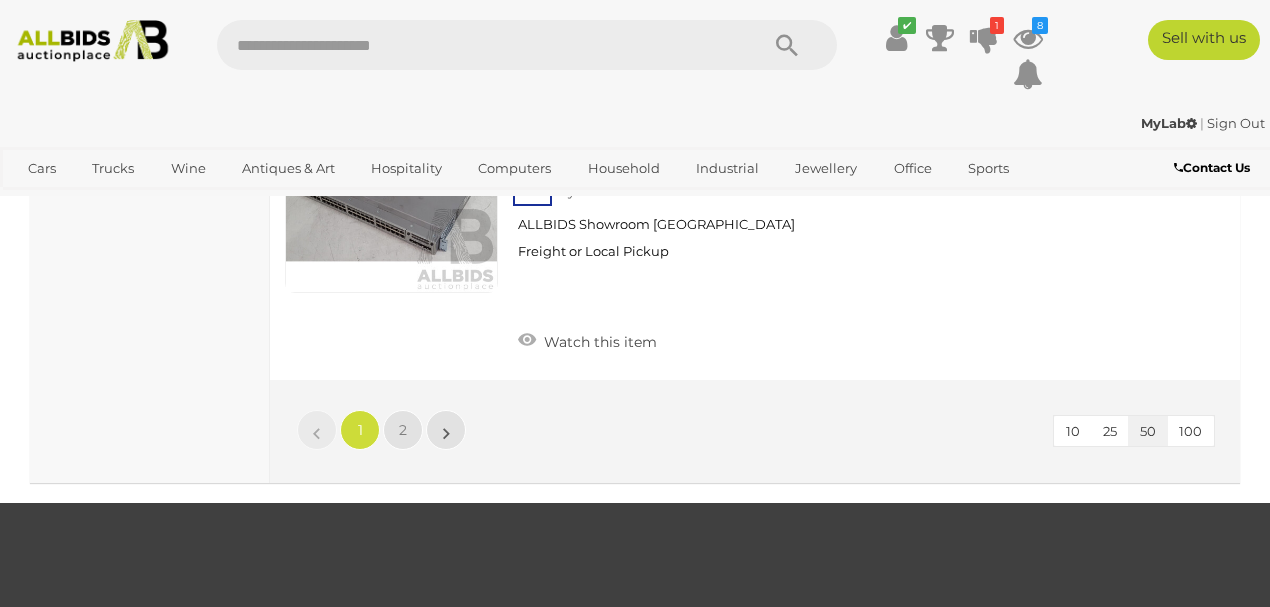 scroll, scrollTop: 16243, scrollLeft: 0, axis: vertical 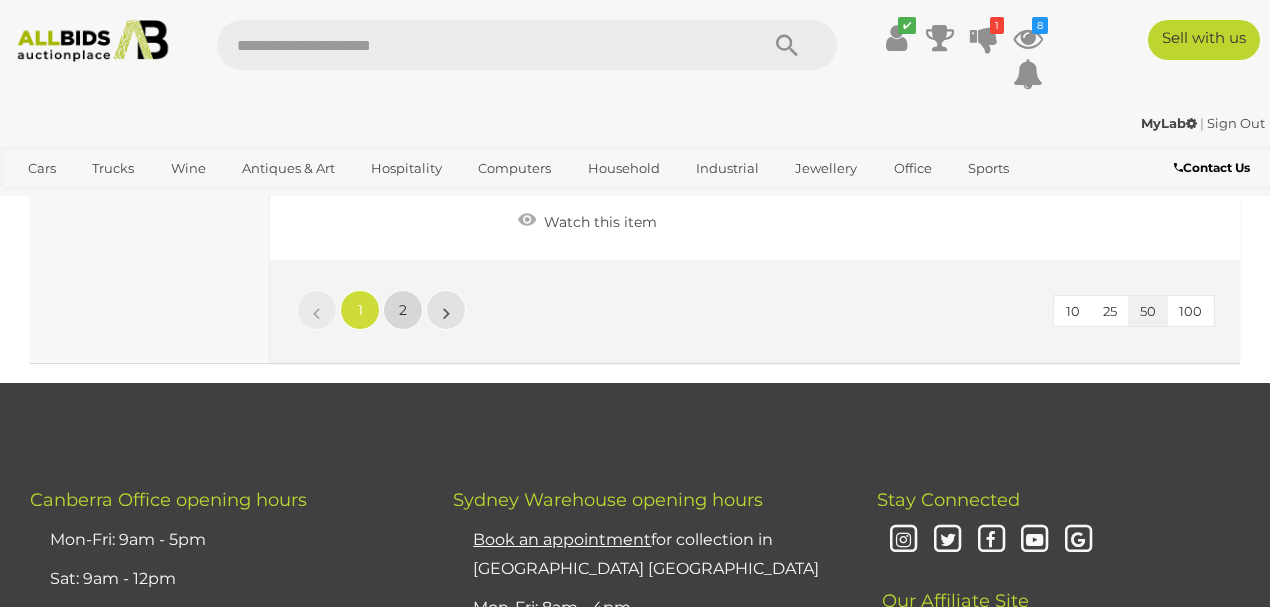click on "2" at bounding box center (403, 310) 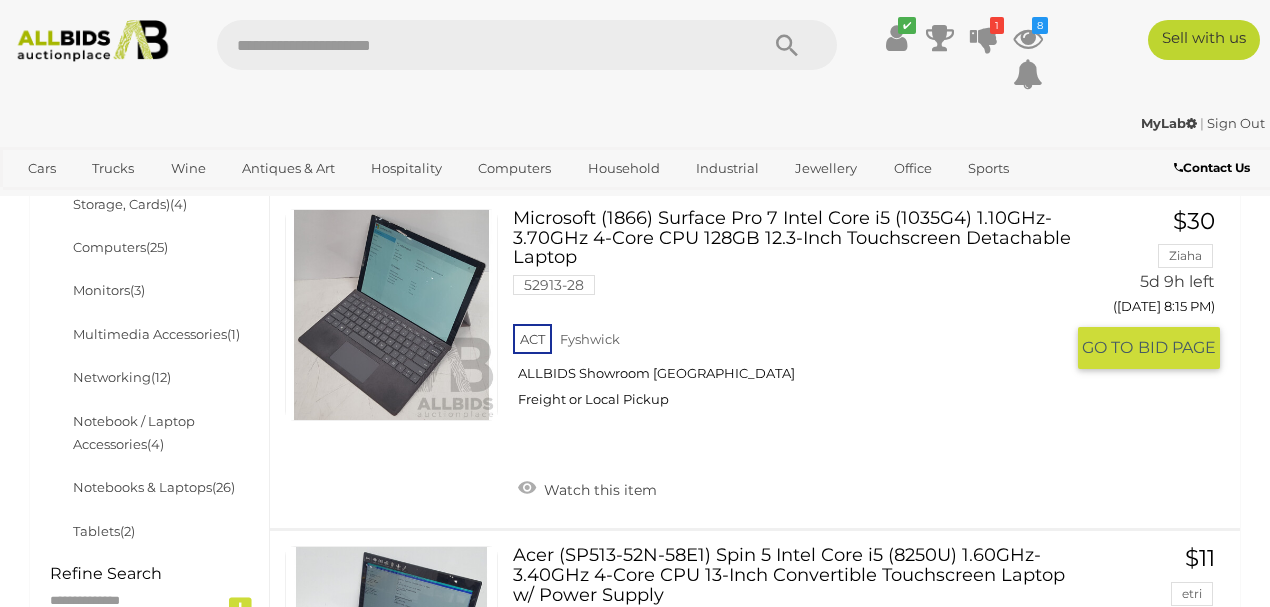 scroll, scrollTop: 669, scrollLeft: 0, axis: vertical 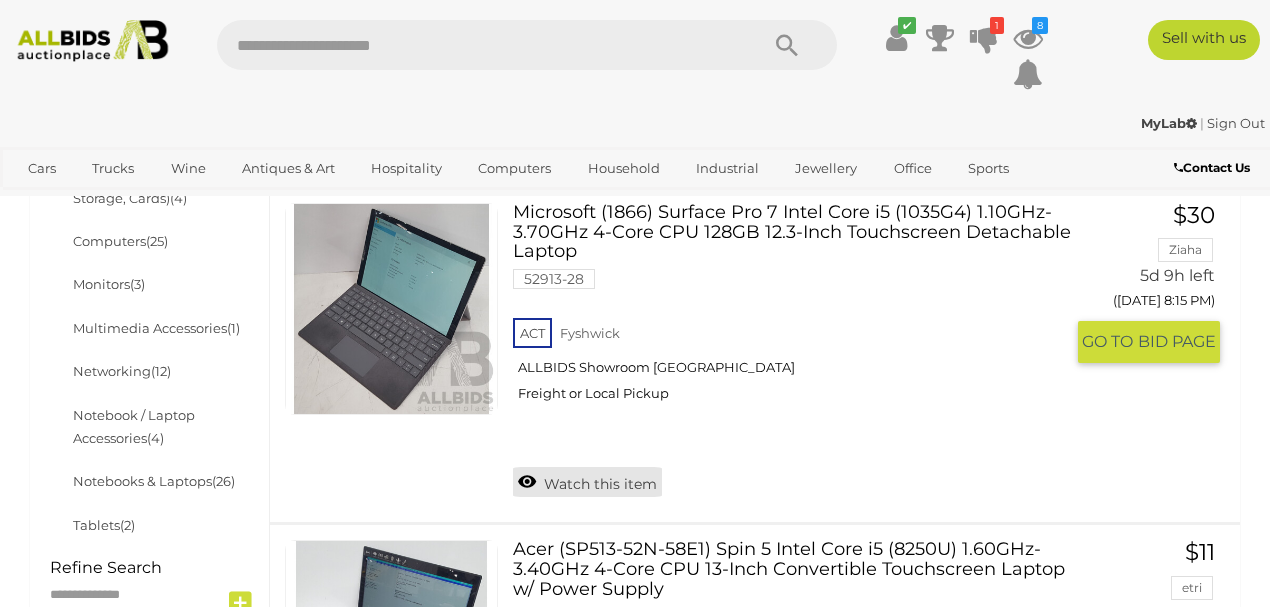 click on "Watch this item" at bounding box center [587, 482] 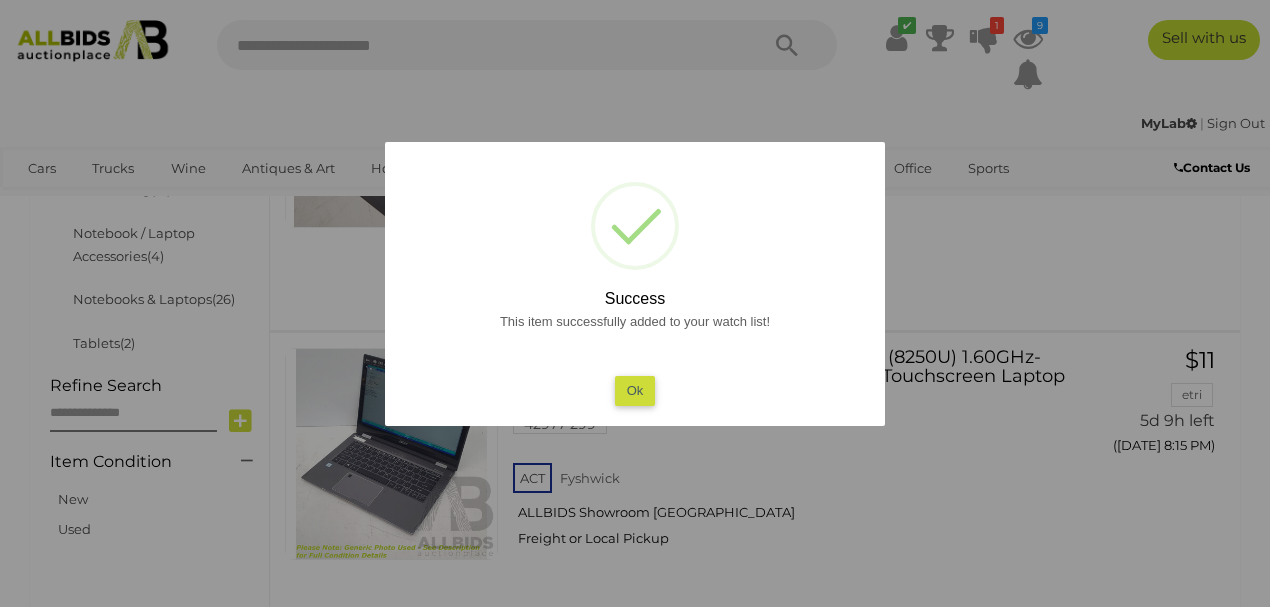 scroll, scrollTop: 869, scrollLeft: 0, axis: vertical 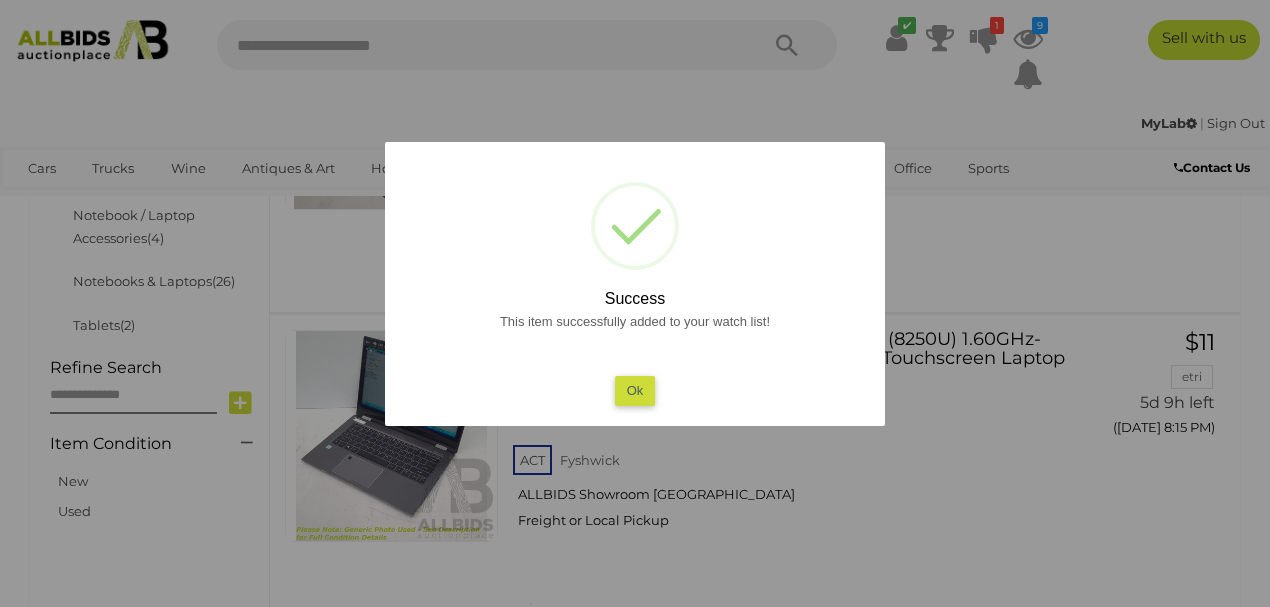 click on "Ok" at bounding box center [635, 390] 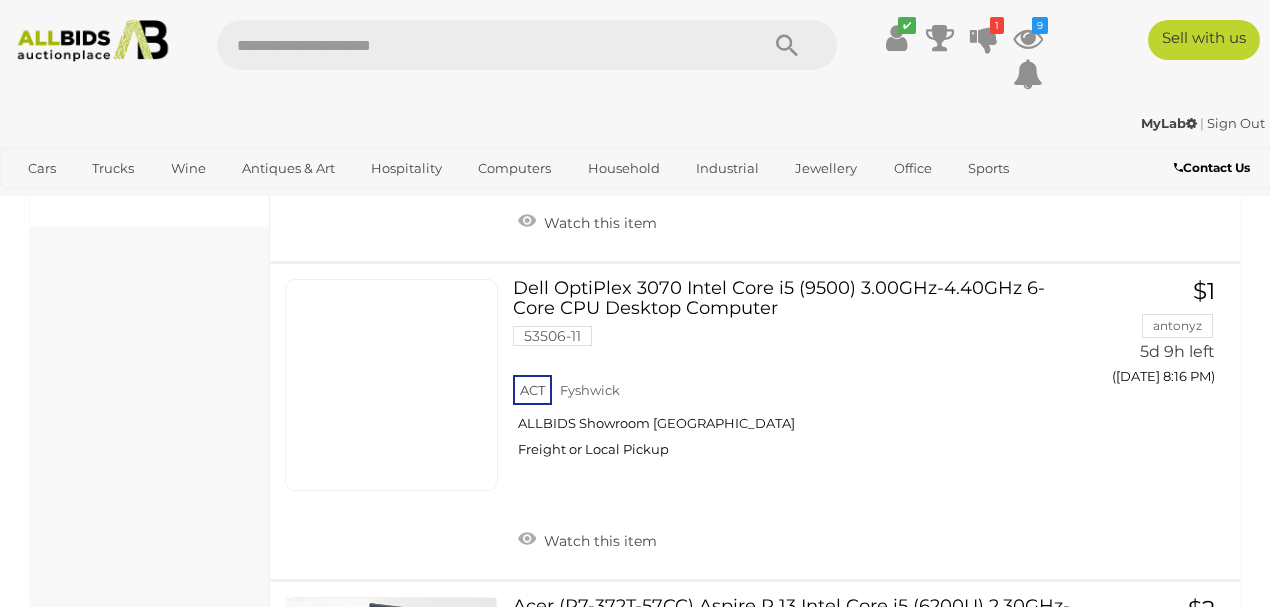 scroll, scrollTop: 1269, scrollLeft: 0, axis: vertical 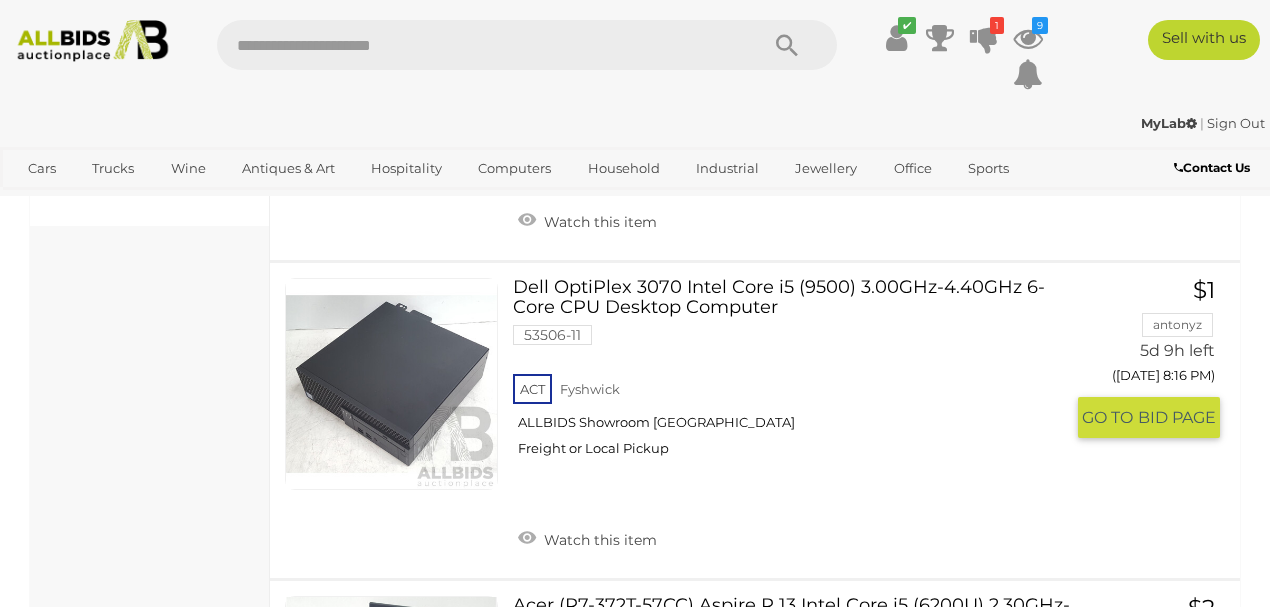click on "Watch this item" at bounding box center [587, 538] 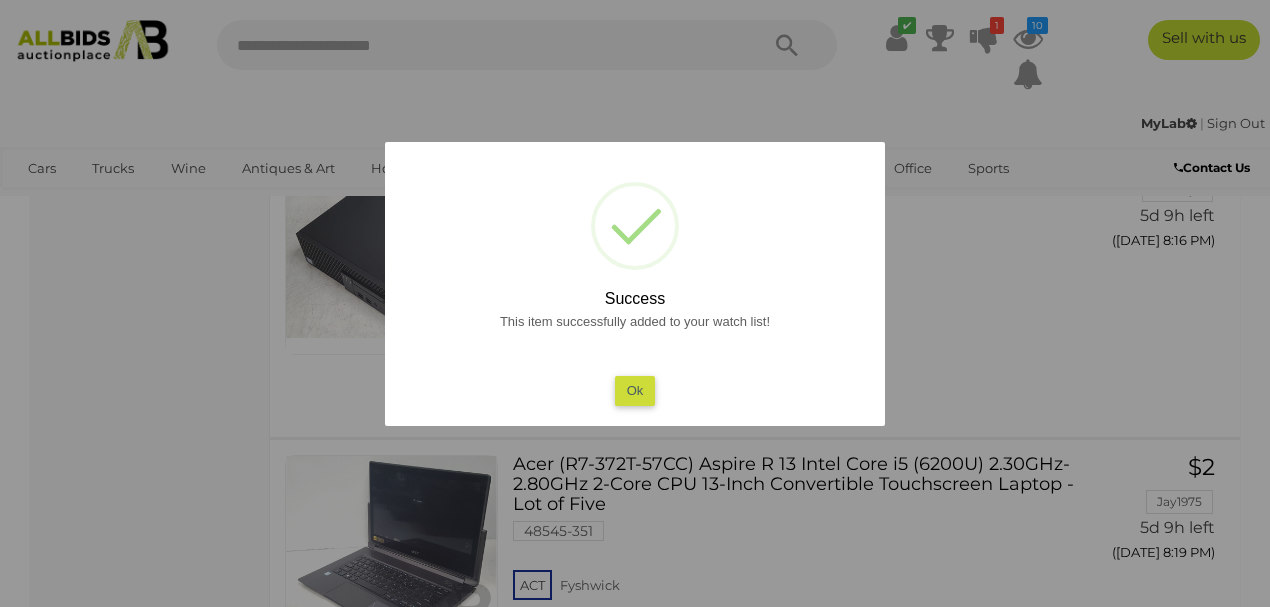 scroll, scrollTop: 1469, scrollLeft: 0, axis: vertical 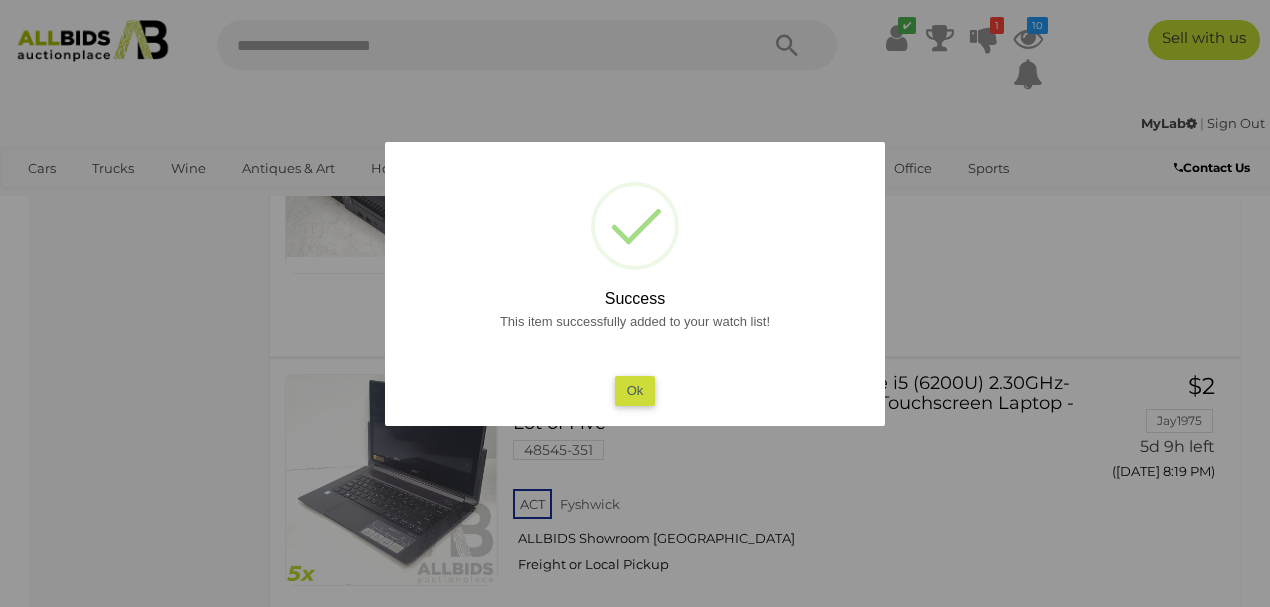 click on "Ok" at bounding box center (635, 390) 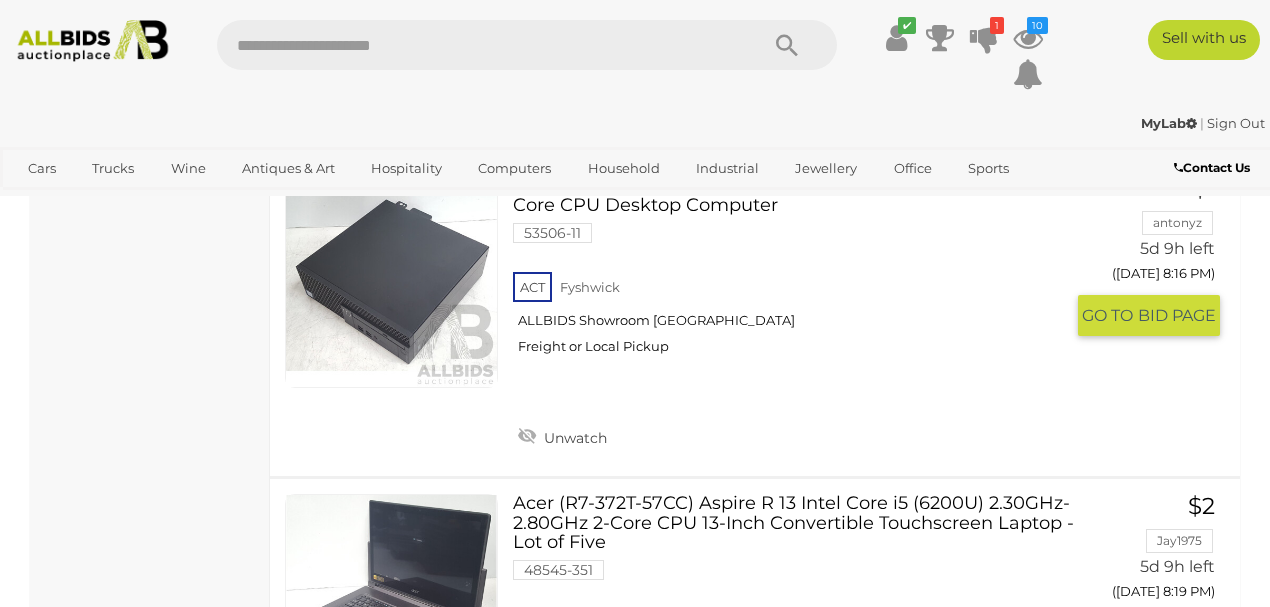 scroll, scrollTop: 1269, scrollLeft: 0, axis: vertical 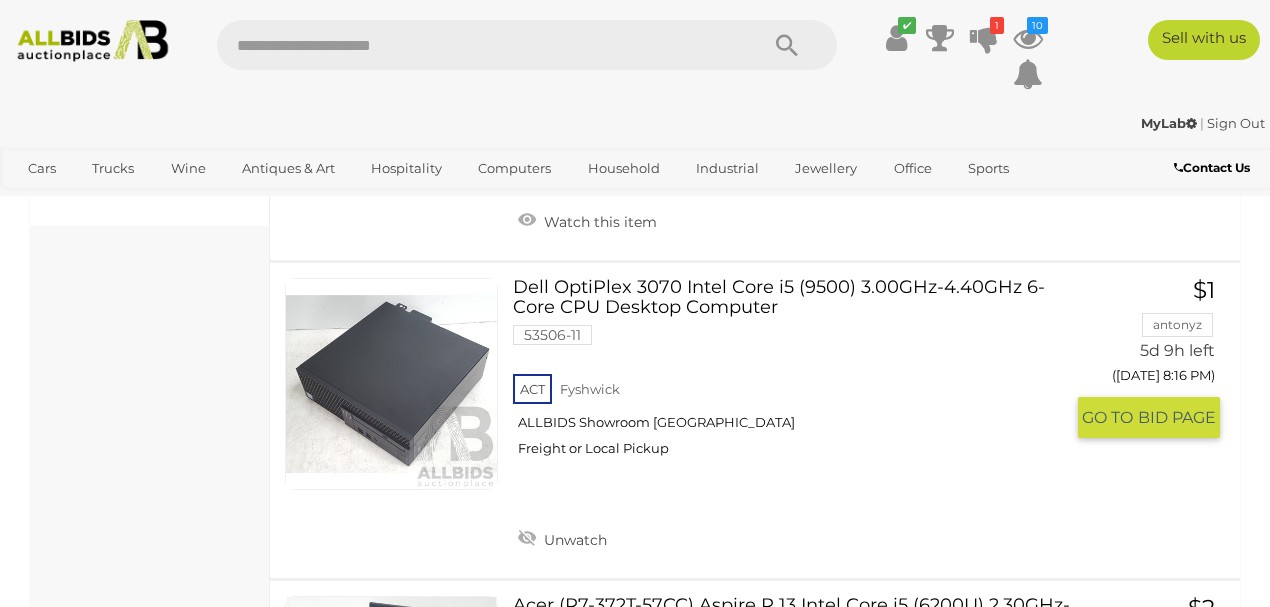 click on "Dell OptiPlex 3070 Intel Core i5 (9500) 3.00GHz-4.40GHz 6-Core CPU Desktop Computer
53506-11
ACT
Fyshwick ALLBIDS Showroom Fyshwick Freight or Local Pickup" at bounding box center (796, 375) 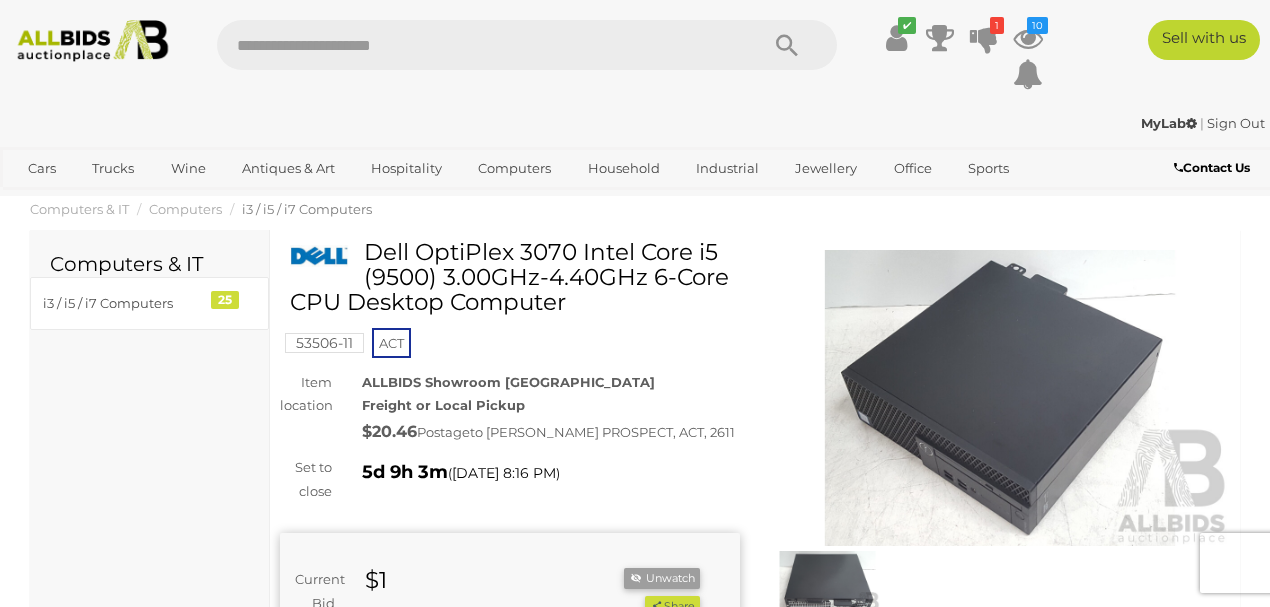 scroll, scrollTop: 0, scrollLeft: 0, axis: both 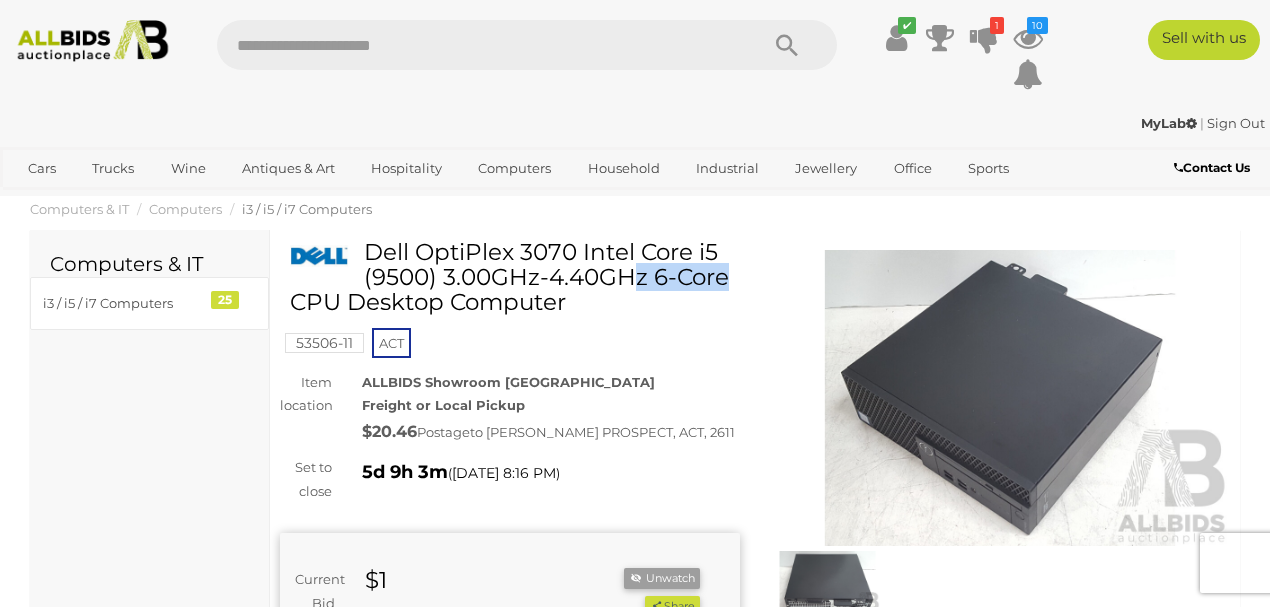 drag, startPoint x: 420, startPoint y: 246, endPoint x: 516, endPoint y: 252, distance: 96.18732 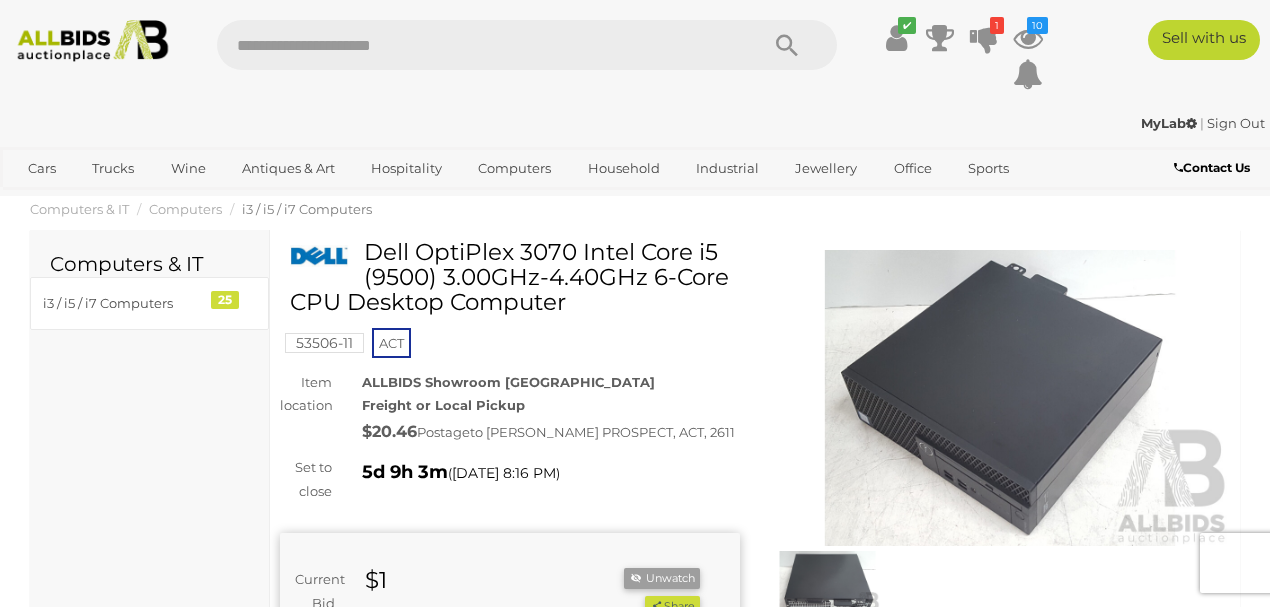 click at bounding box center [477, 45] 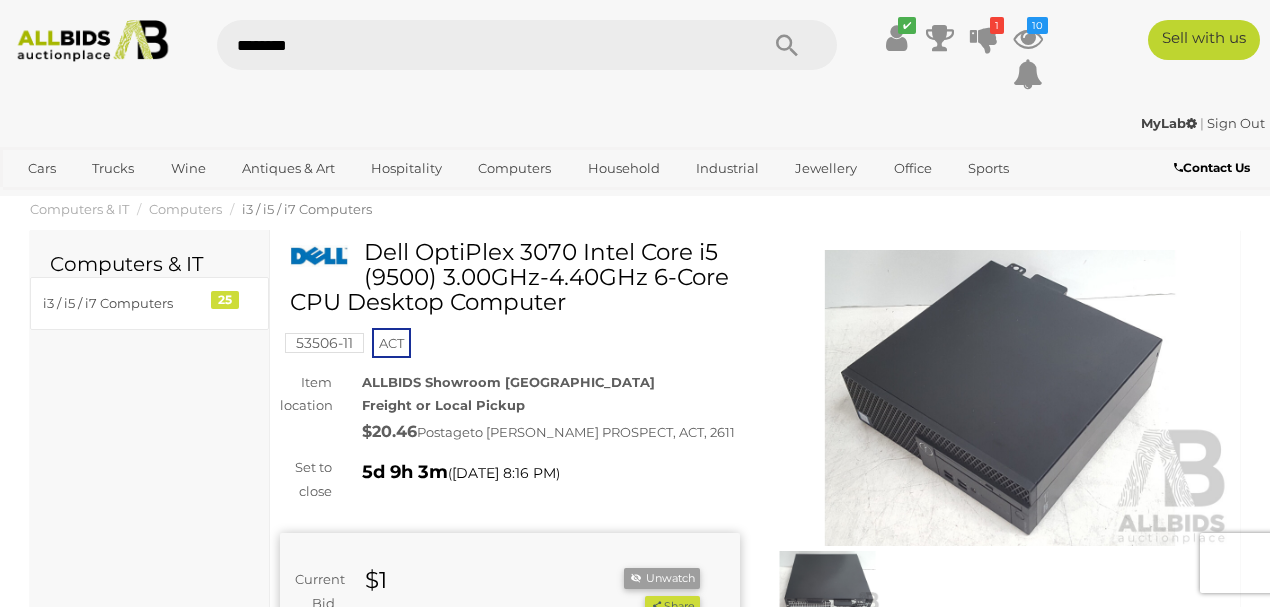 scroll, scrollTop: 0, scrollLeft: 0, axis: both 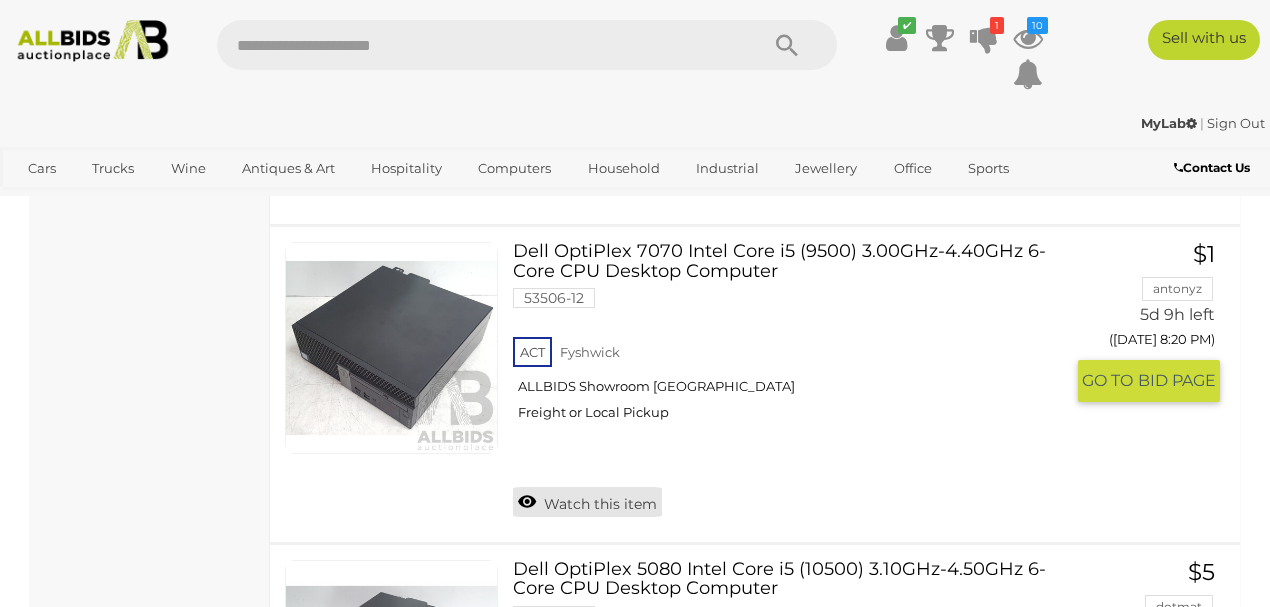 click on "Watch this item" at bounding box center [587, 502] 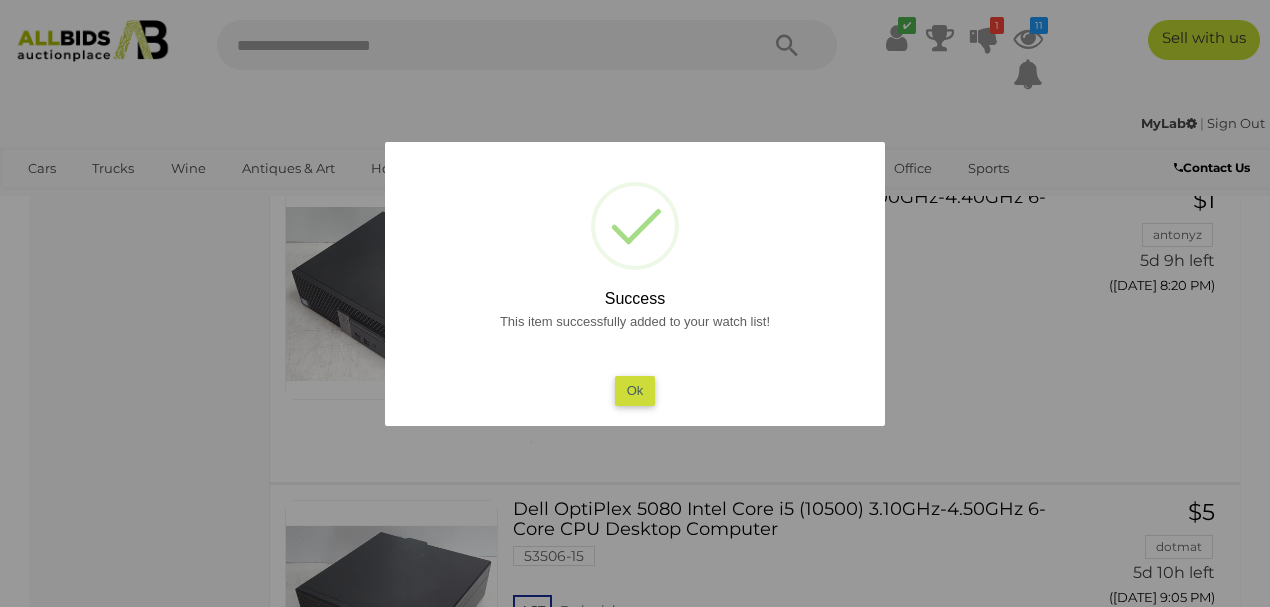 click on "Ok" at bounding box center [635, 390] 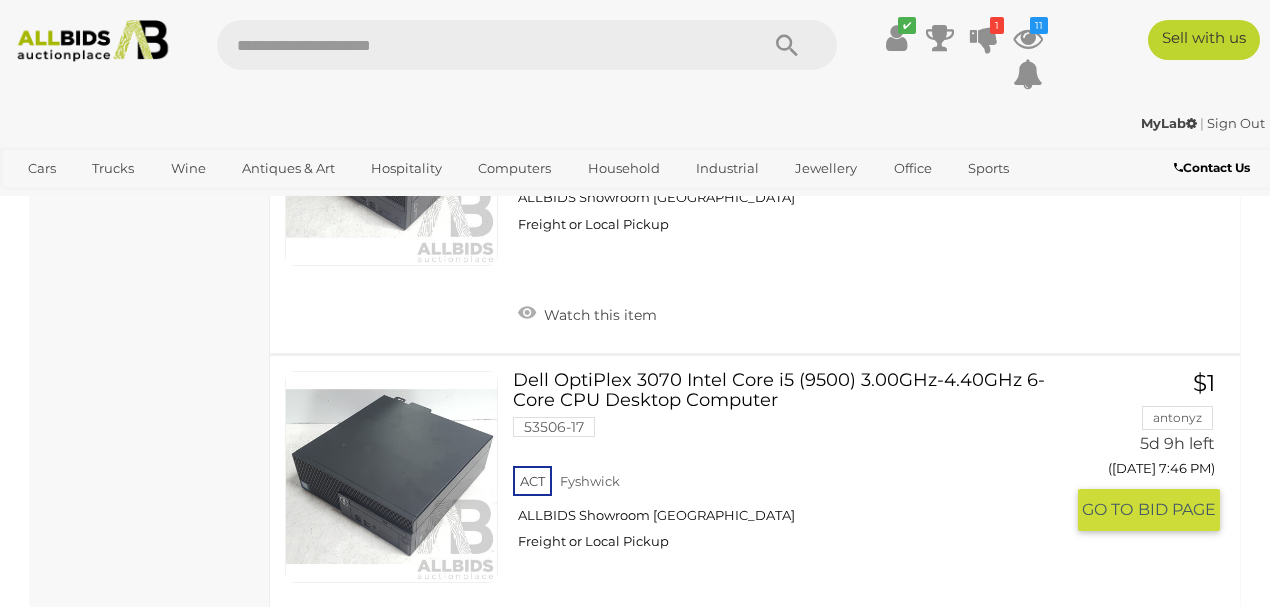 scroll, scrollTop: 1656, scrollLeft: 0, axis: vertical 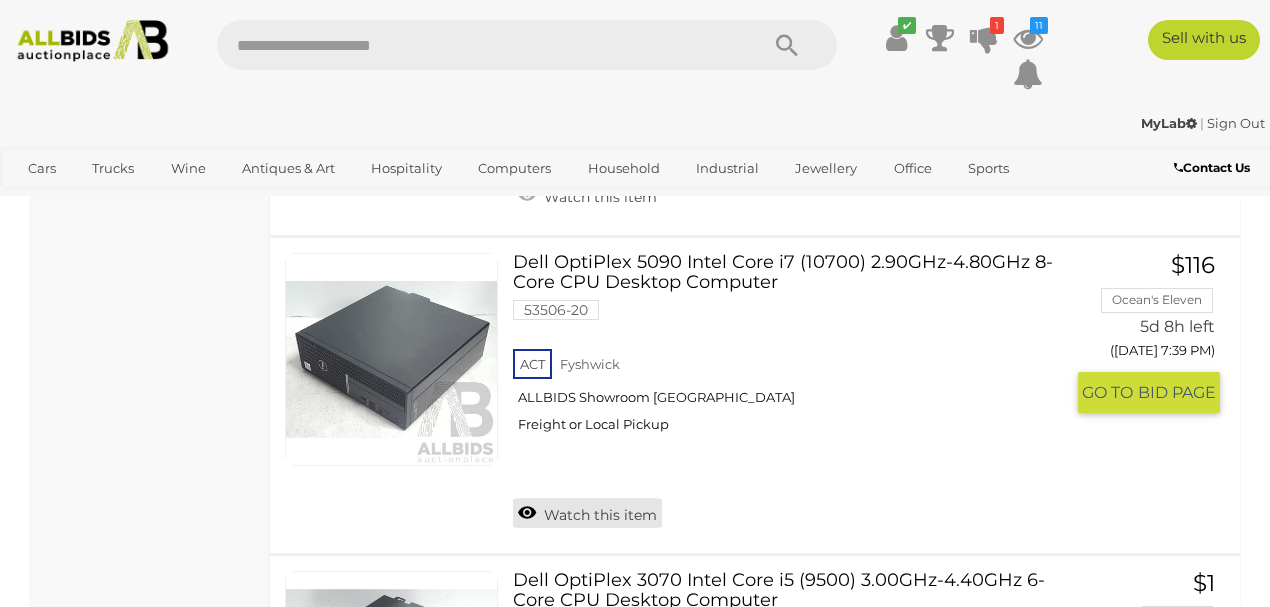 click on "Watch this item" at bounding box center [587, 513] 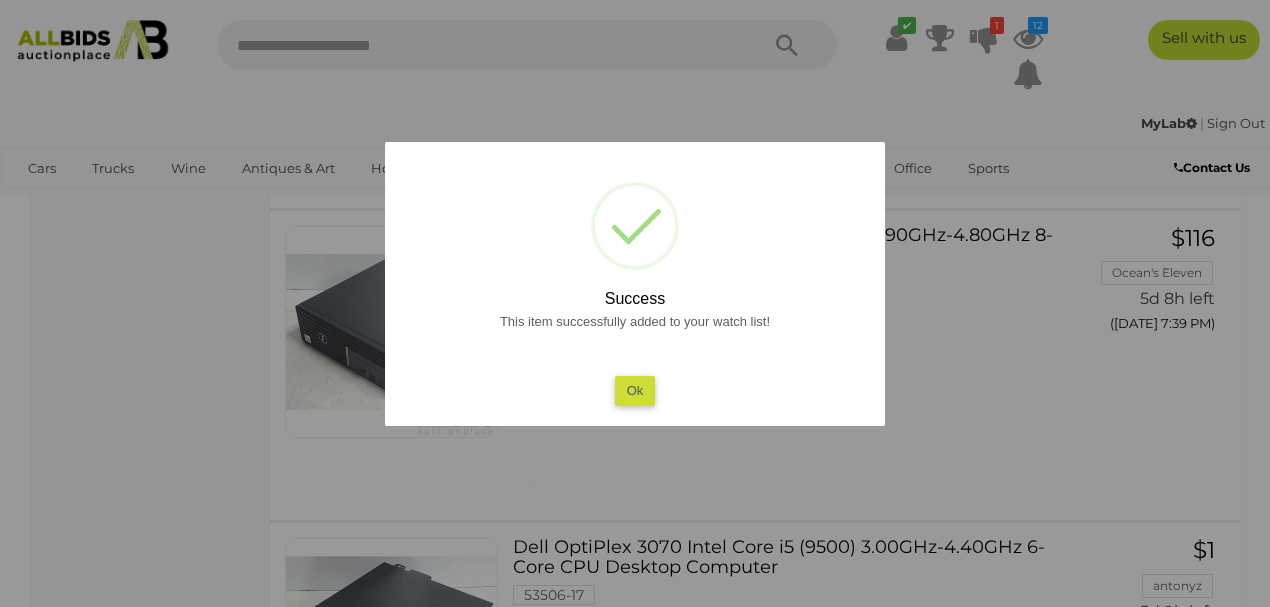 click on "? ! i     Success This item successfully added to your watch list!  Ok OK Cancel ×" at bounding box center [635, 284] 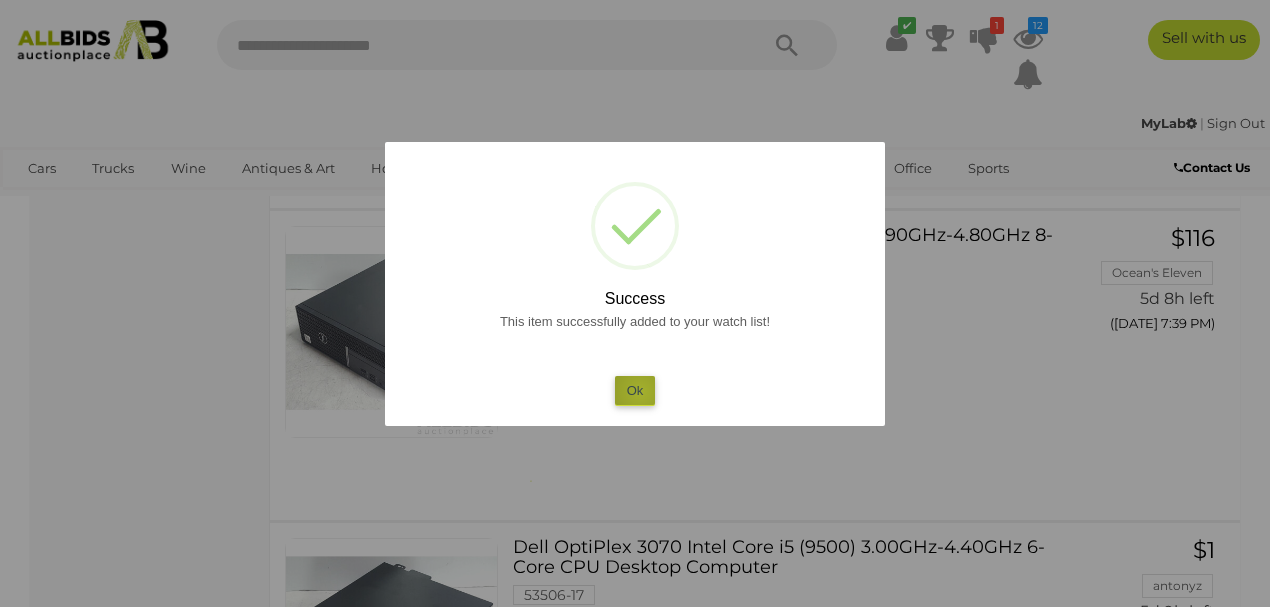 click on "Ok" at bounding box center (635, 390) 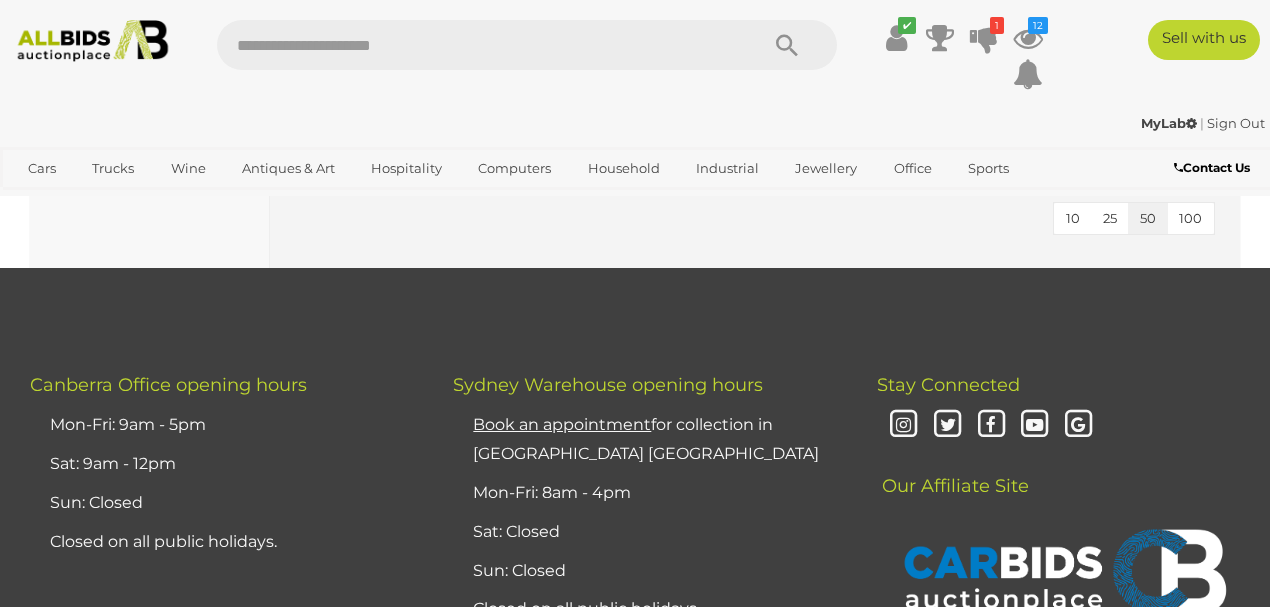 scroll, scrollTop: 4000, scrollLeft: 0, axis: vertical 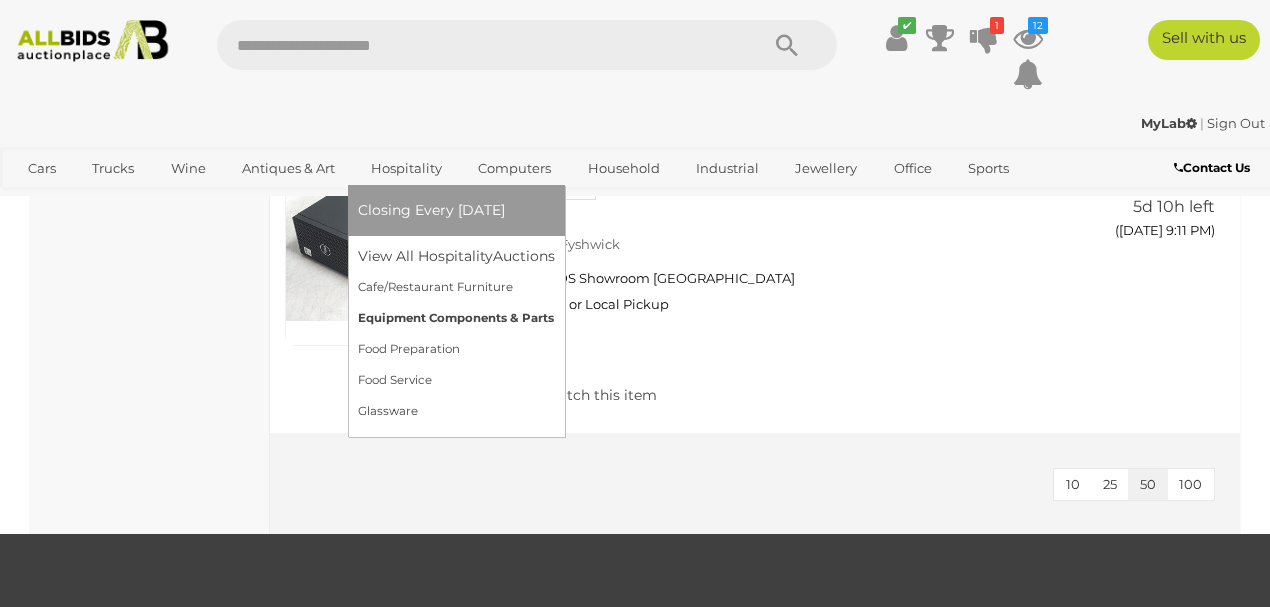 drag, startPoint x: 781, startPoint y: 405, endPoint x: 417, endPoint y: 304, distance: 377.75256 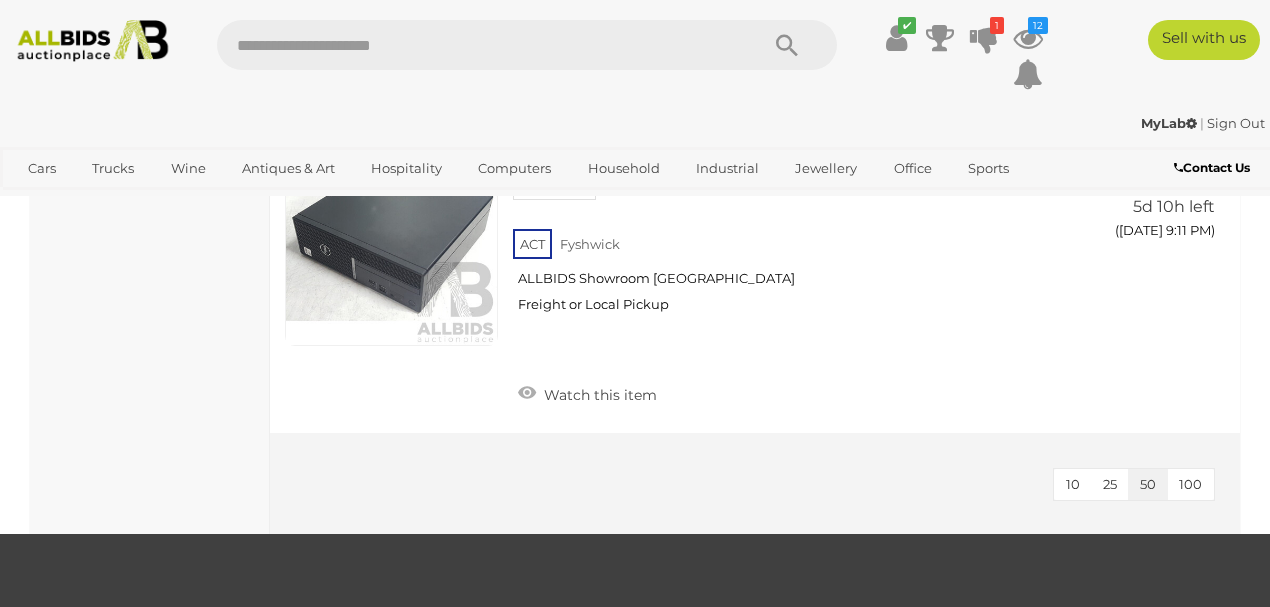 click on "10     25     50     100" at bounding box center (755, 483) 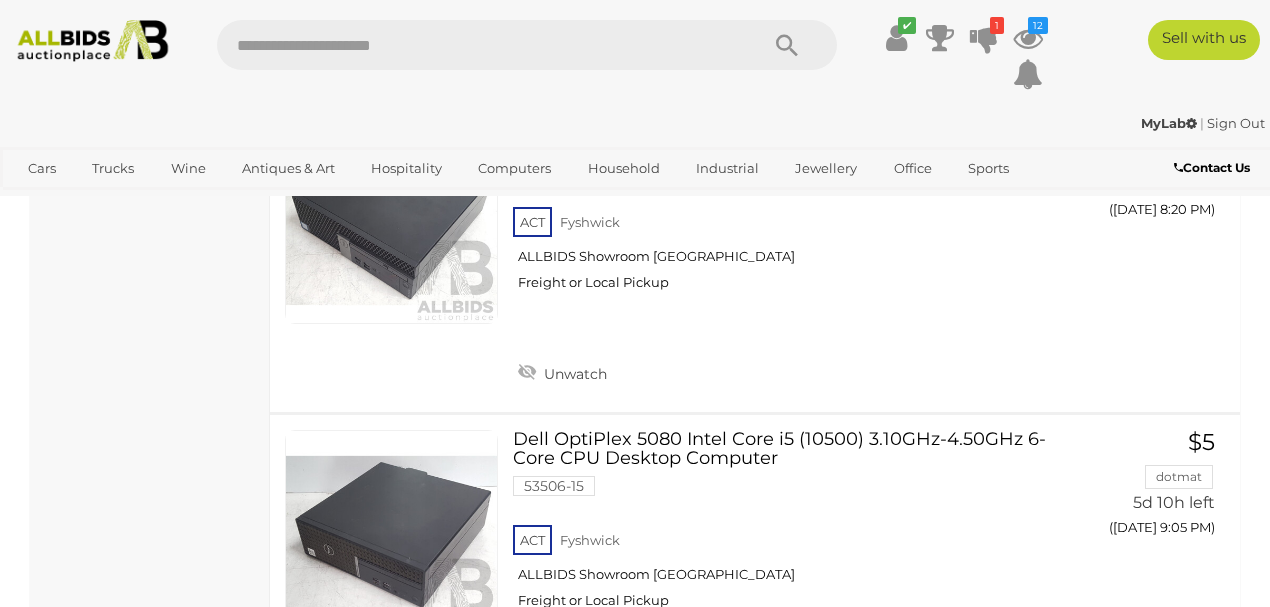 scroll, scrollTop: 3333, scrollLeft: 0, axis: vertical 